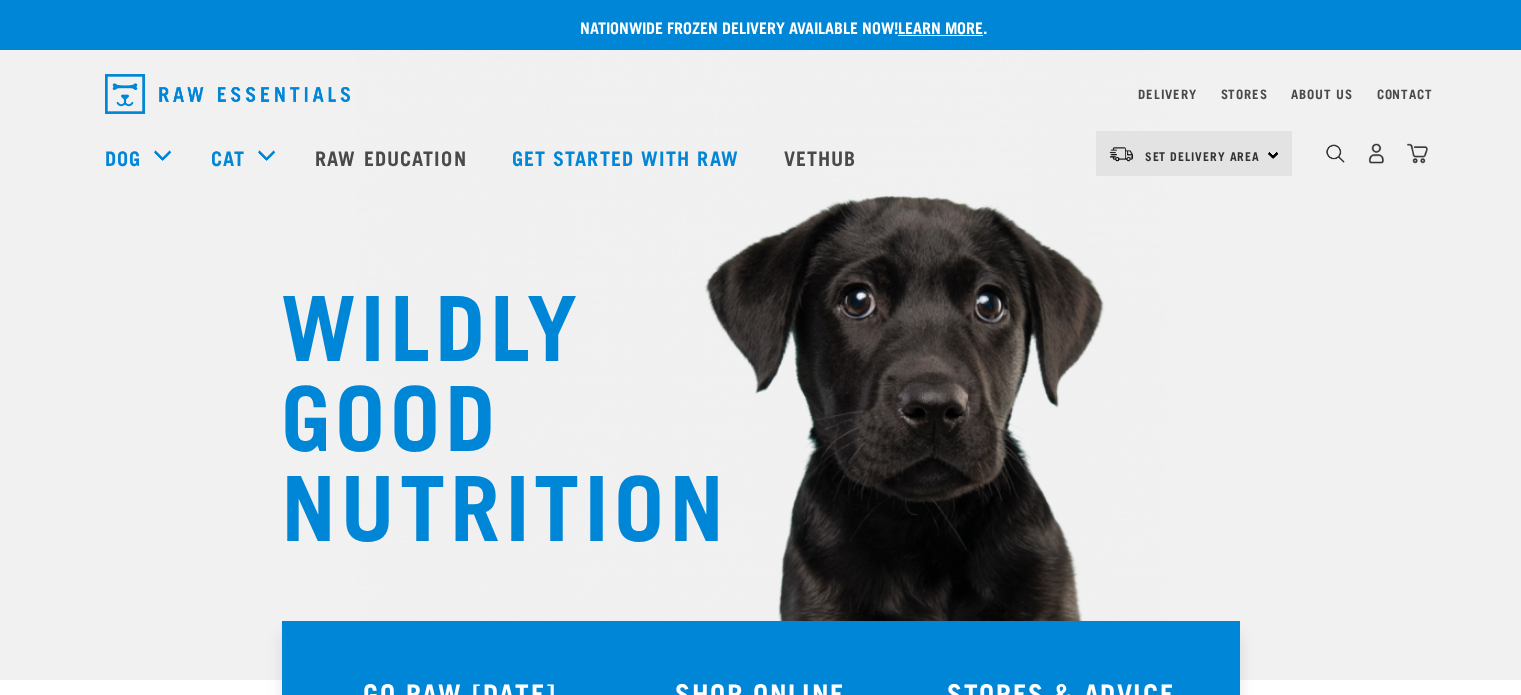 scroll, scrollTop: 0, scrollLeft: 0, axis: both 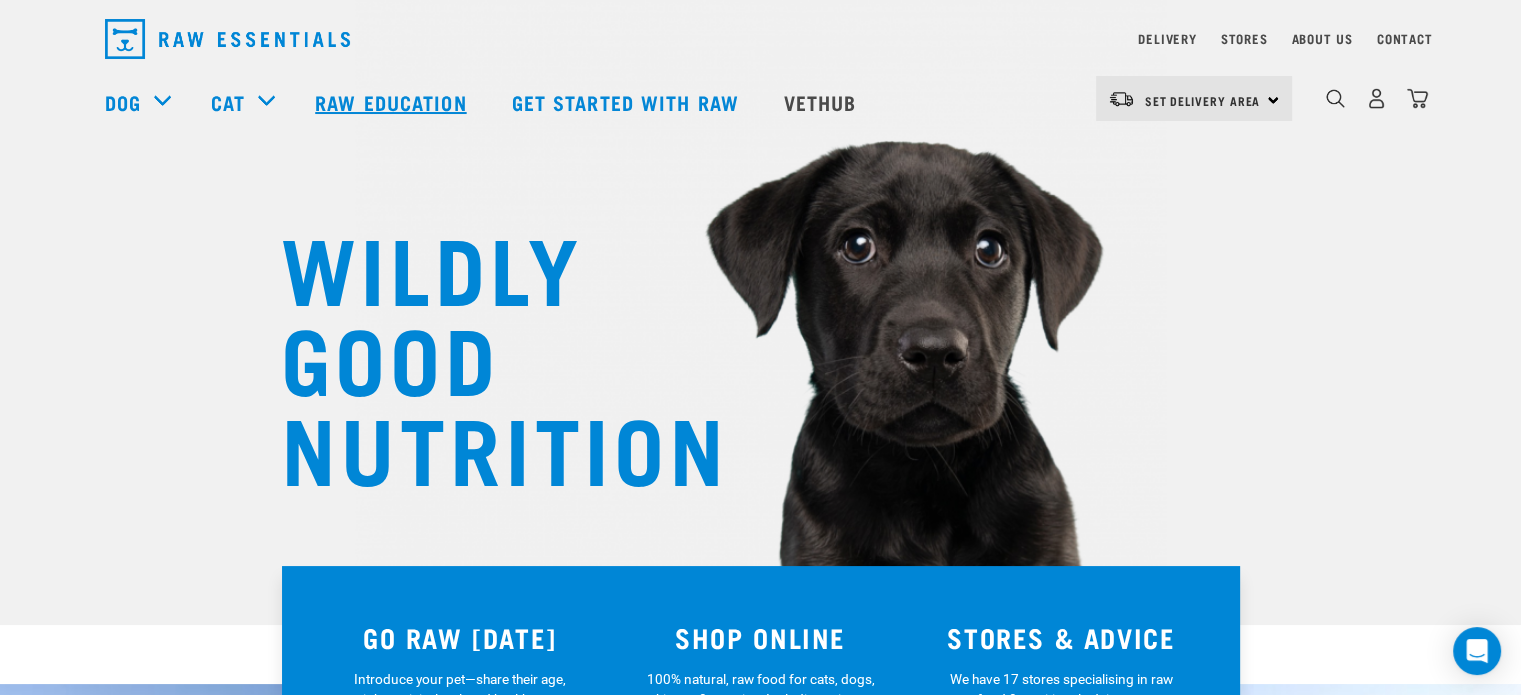click on "Raw Education" at bounding box center [393, 102] 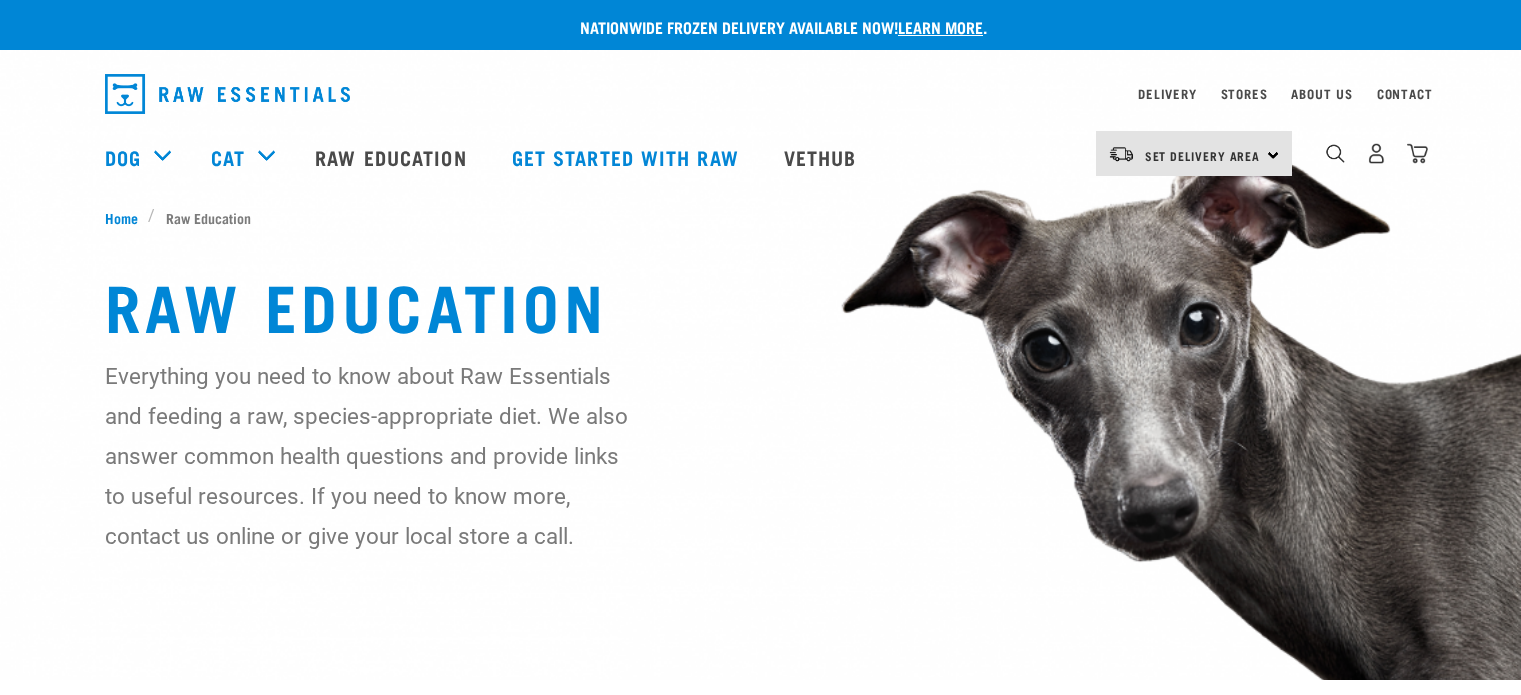 scroll, scrollTop: 0, scrollLeft: 0, axis: both 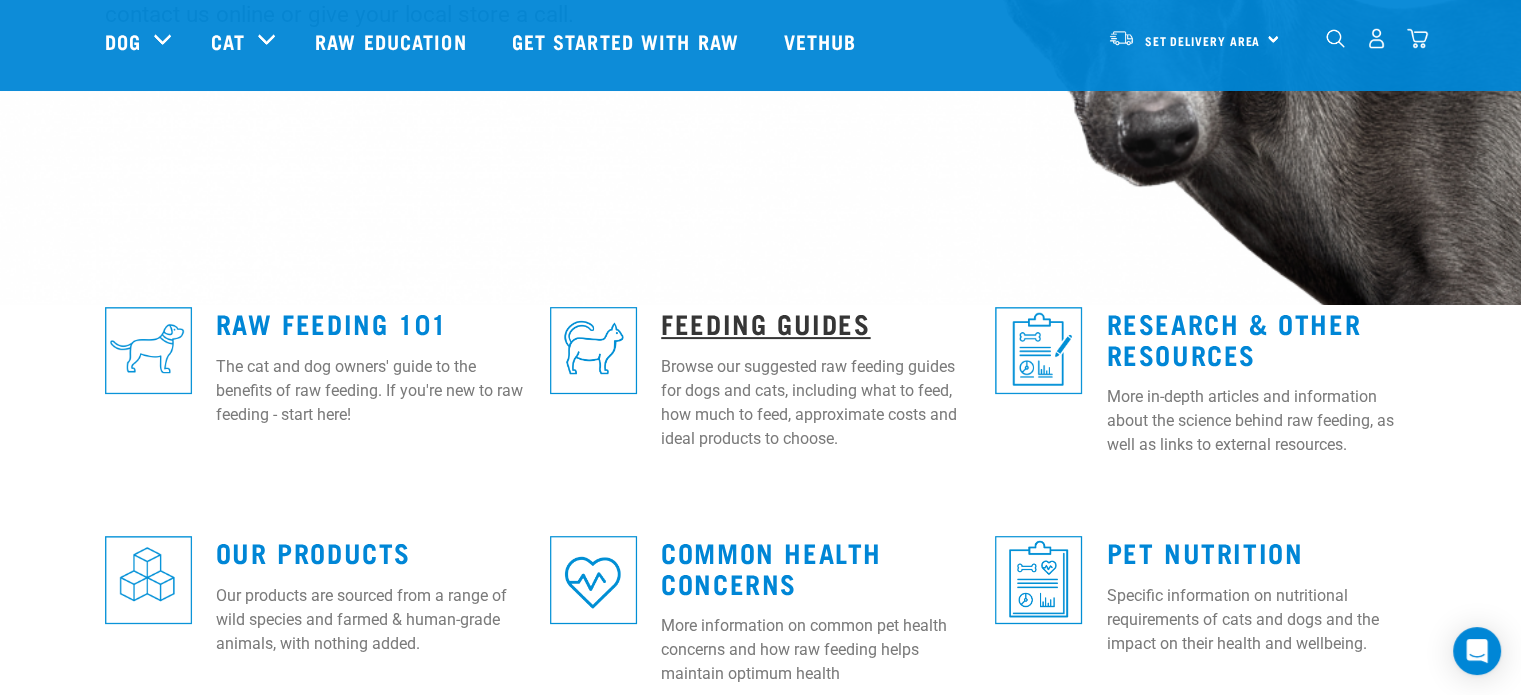 click on "Feeding Guides" at bounding box center (765, 322) 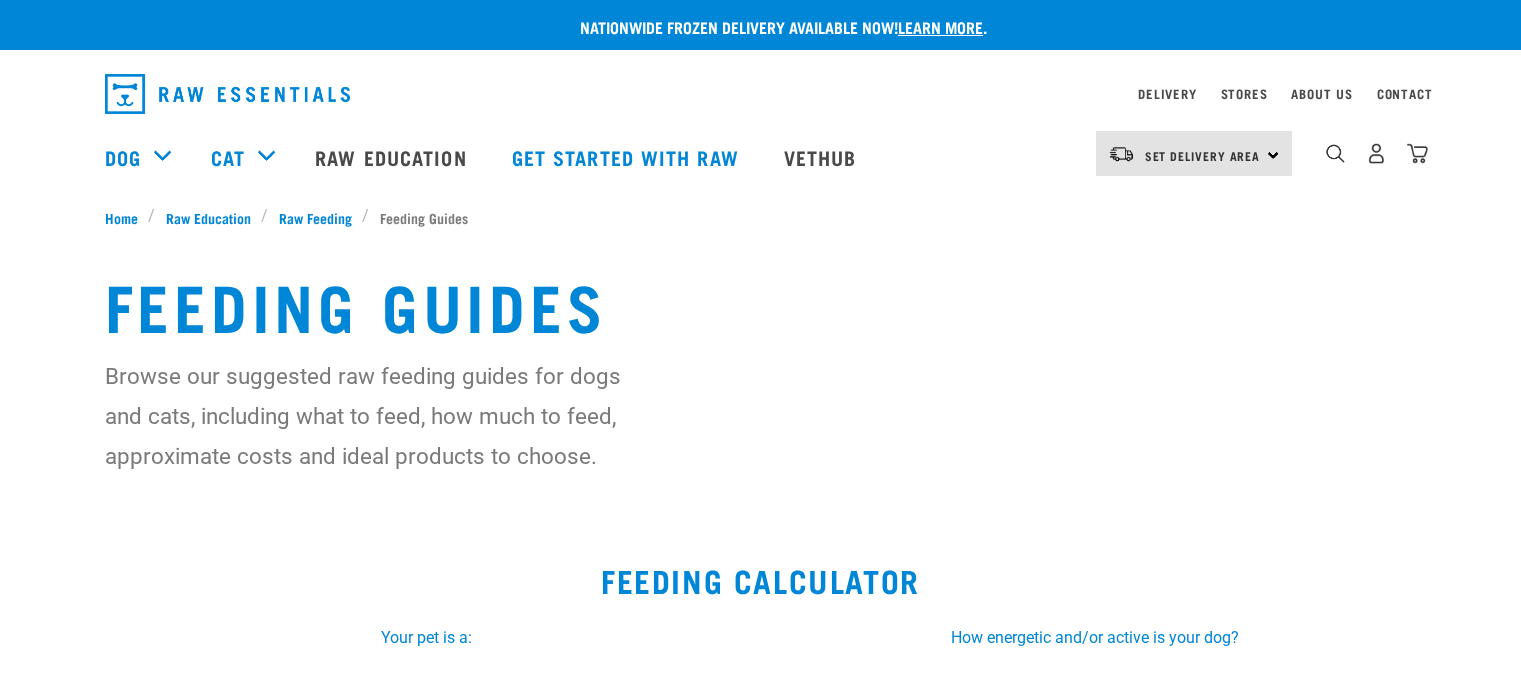 scroll, scrollTop: 0, scrollLeft: 0, axis: both 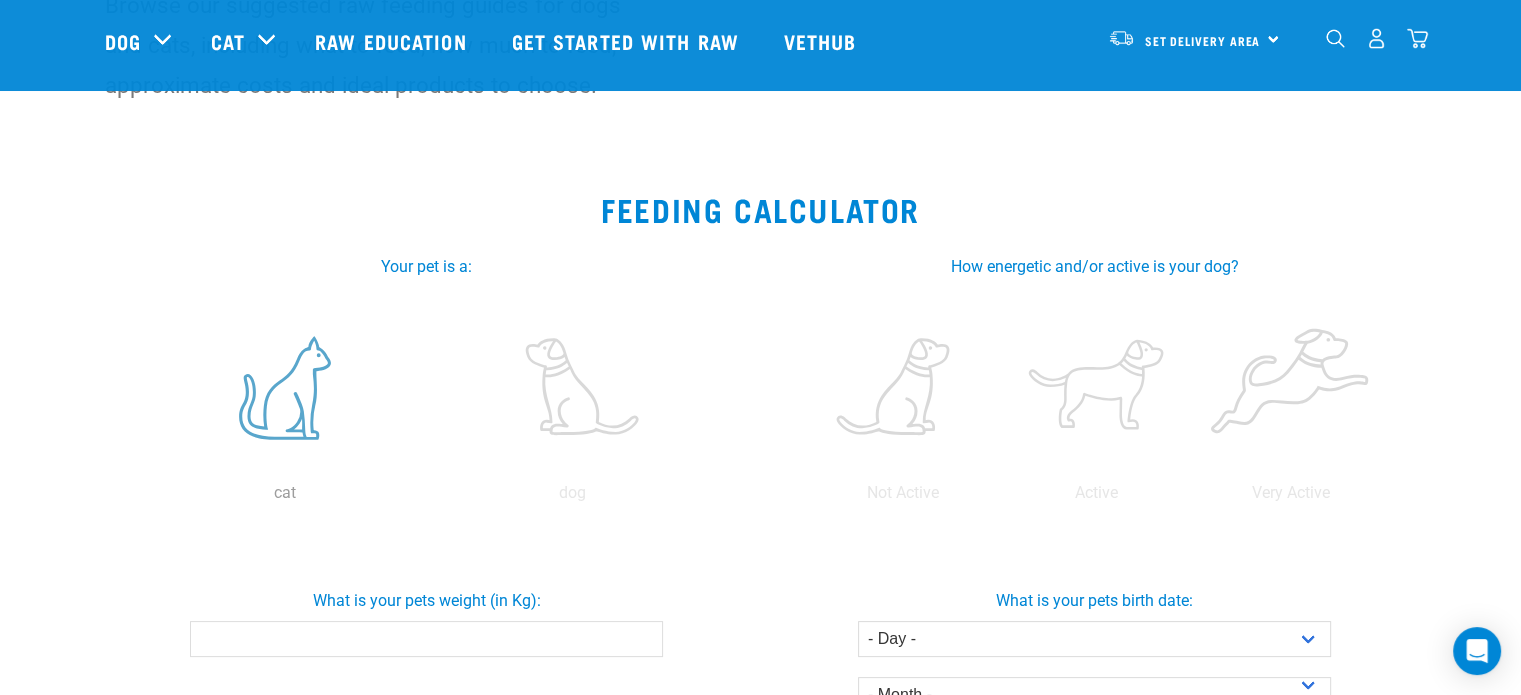 click at bounding box center (285, 388) 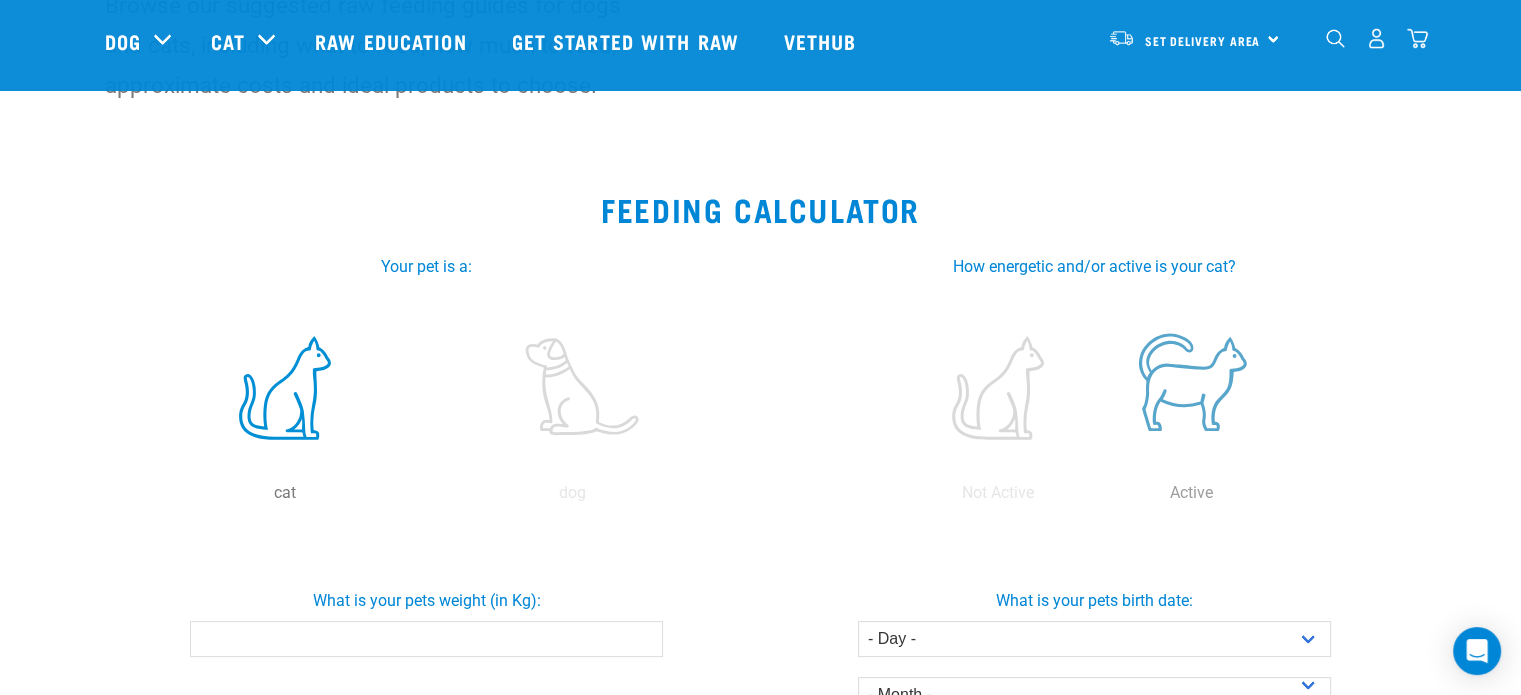 click at bounding box center [1192, 388] 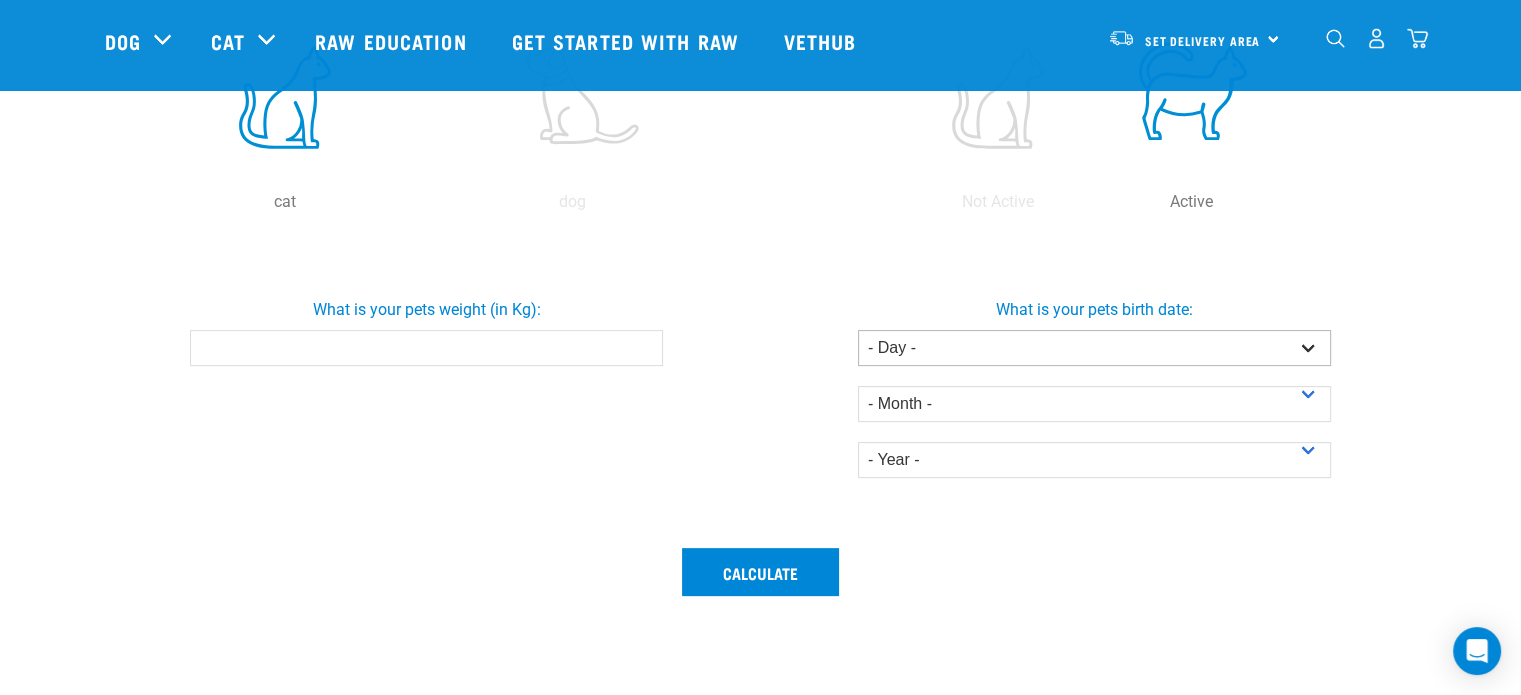 scroll, scrollTop: 516, scrollLeft: 0, axis: vertical 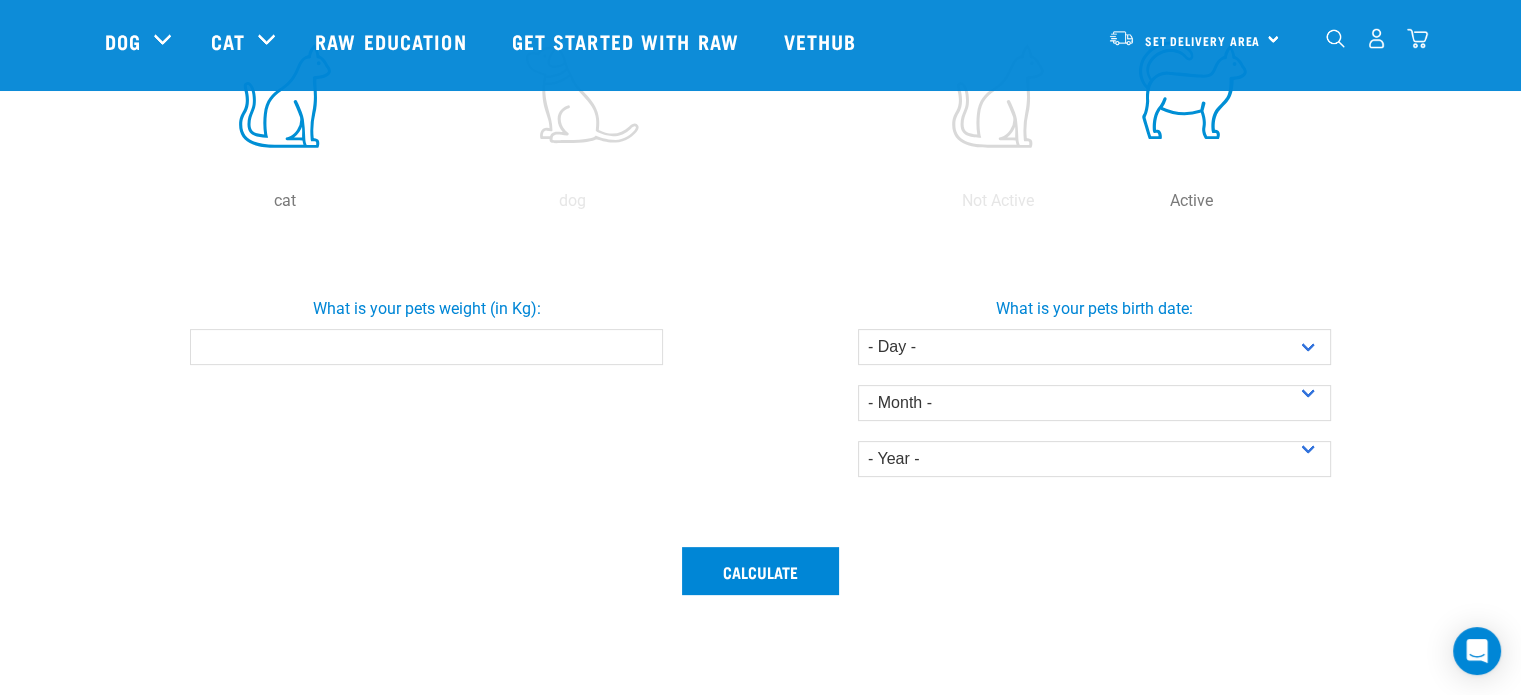 click on "What is your pets weight (in Kg):" at bounding box center (426, 347) 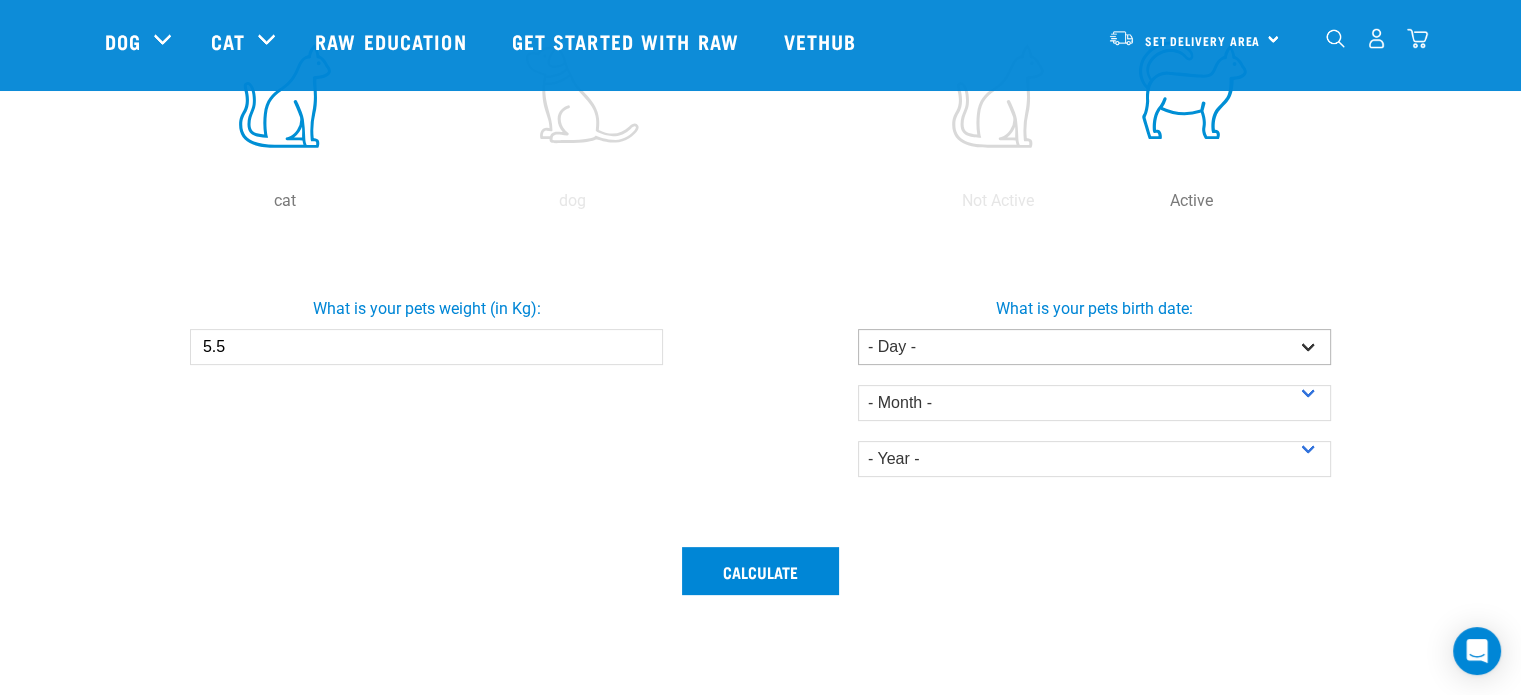 type on "5.5" 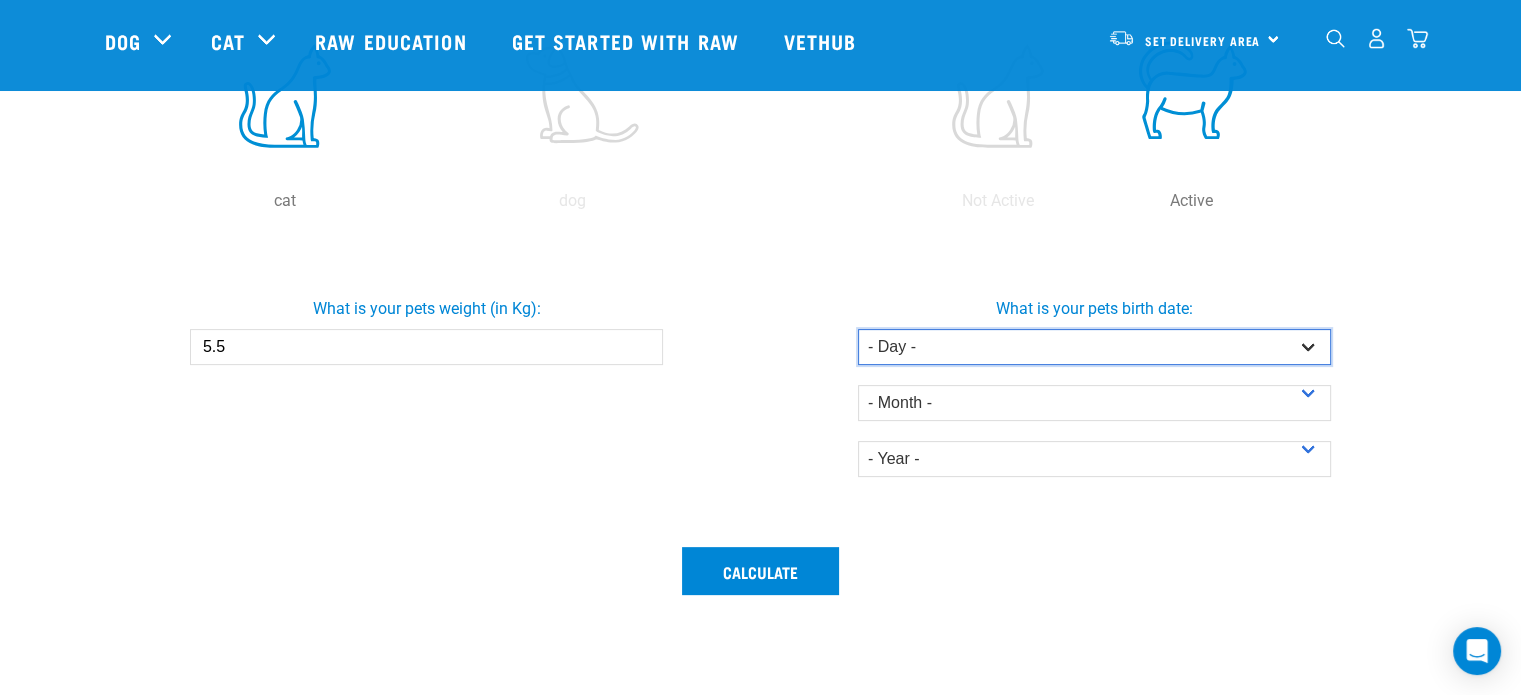 click on "- Day -
1
2
3
4
5
6
7
8
9
10
11
12
13 14 15 16 17 18 19 20 21 22 23 24 25 26 27" at bounding box center (1094, 347) 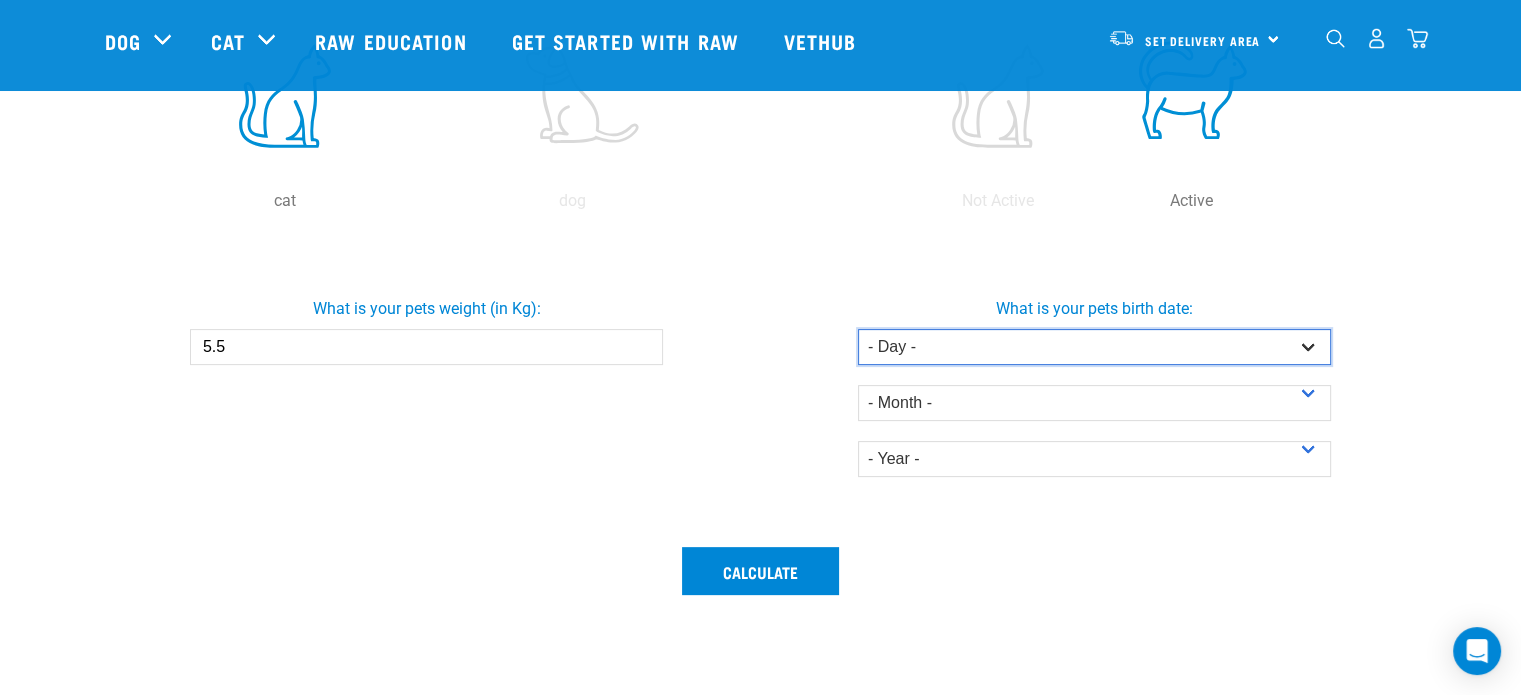 select on "25" 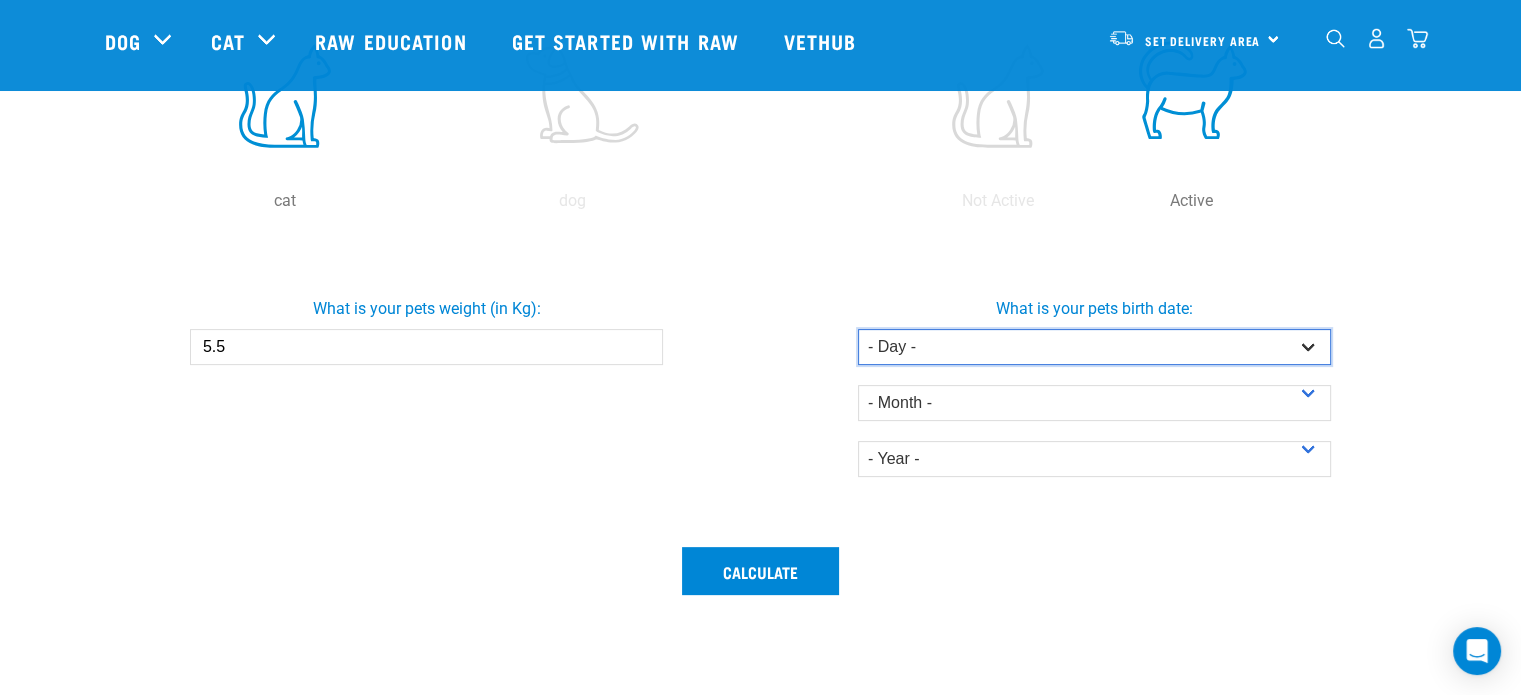 click on "- Day -
1
2
3
4
5
6
7
8
9
10
11
12
13 14 15 16 17 18 19 20 21 22 23 24 25 26 27" at bounding box center (1094, 347) 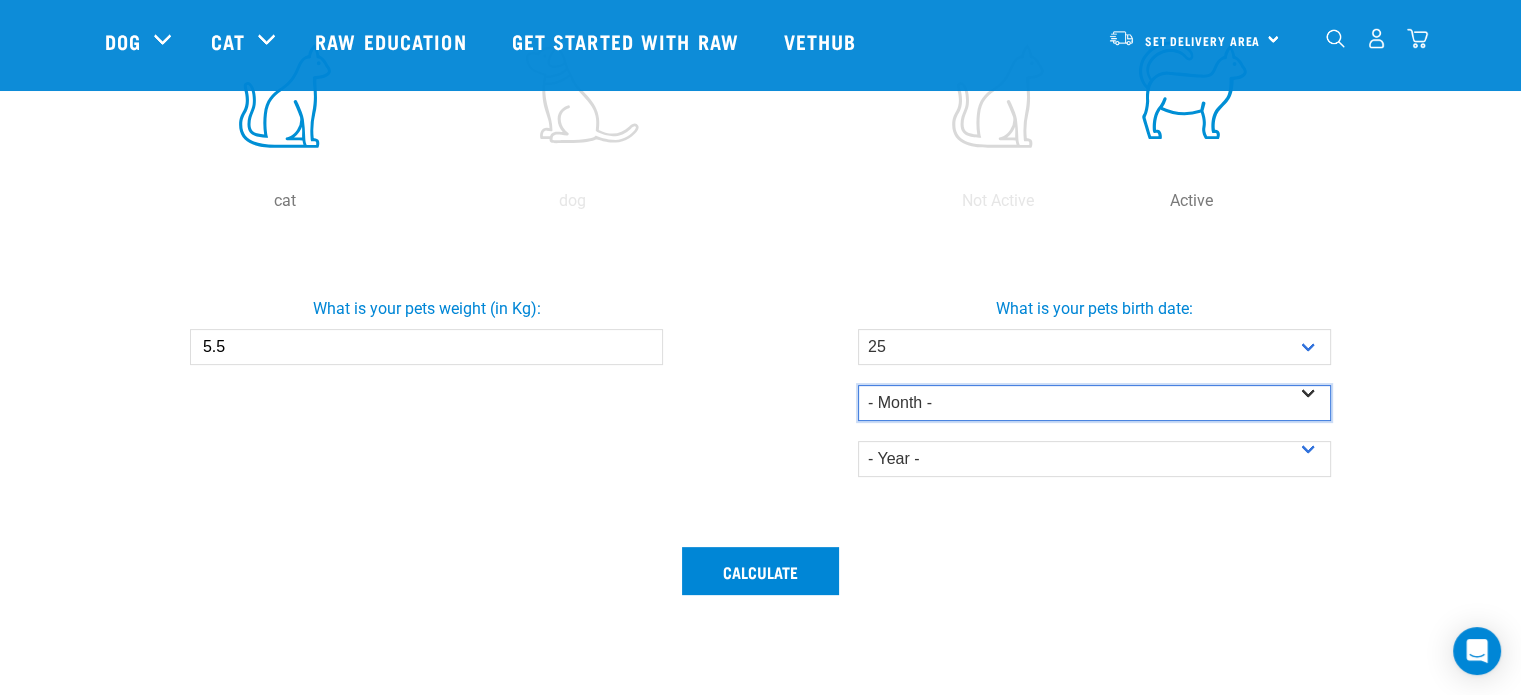 click on "- Month -
January
February
March
April
May
June
July
August September October November December" at bounding box center [1094, 403] 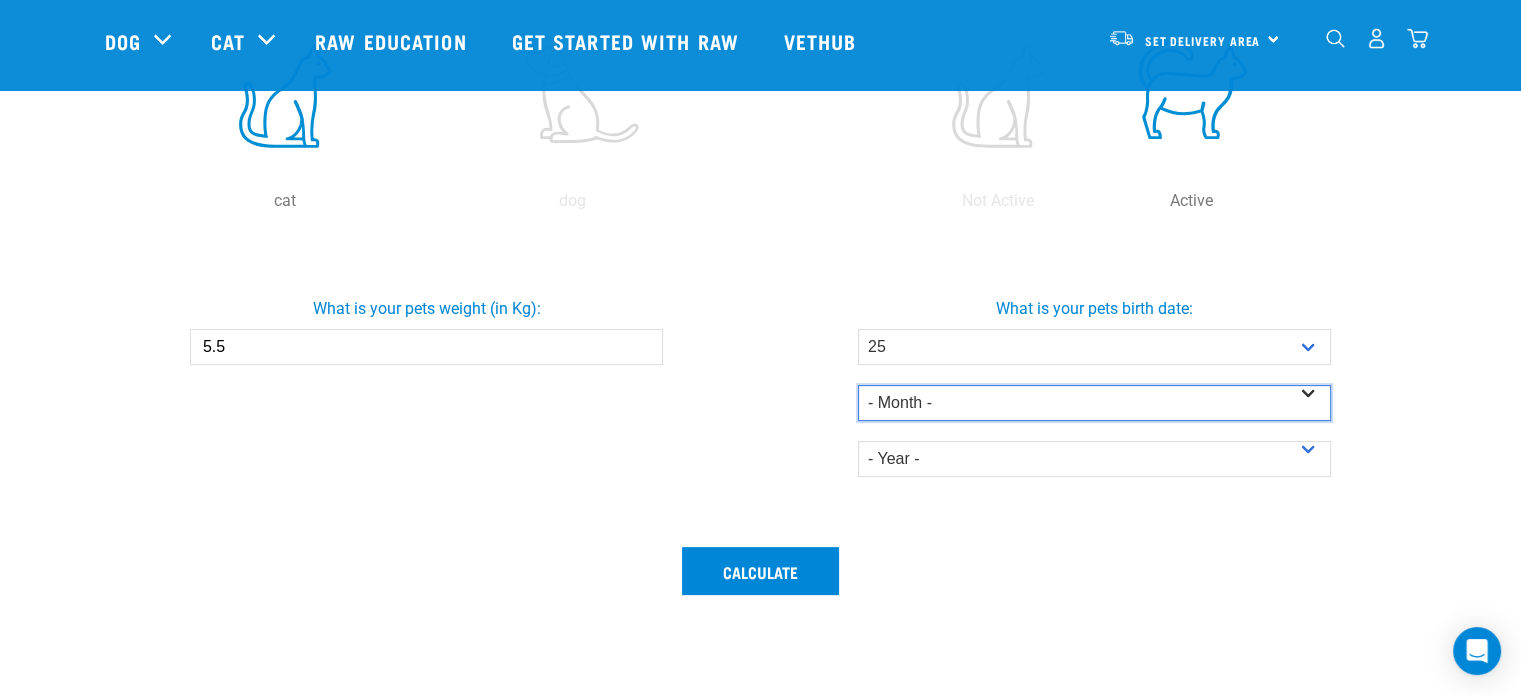 select on "October" 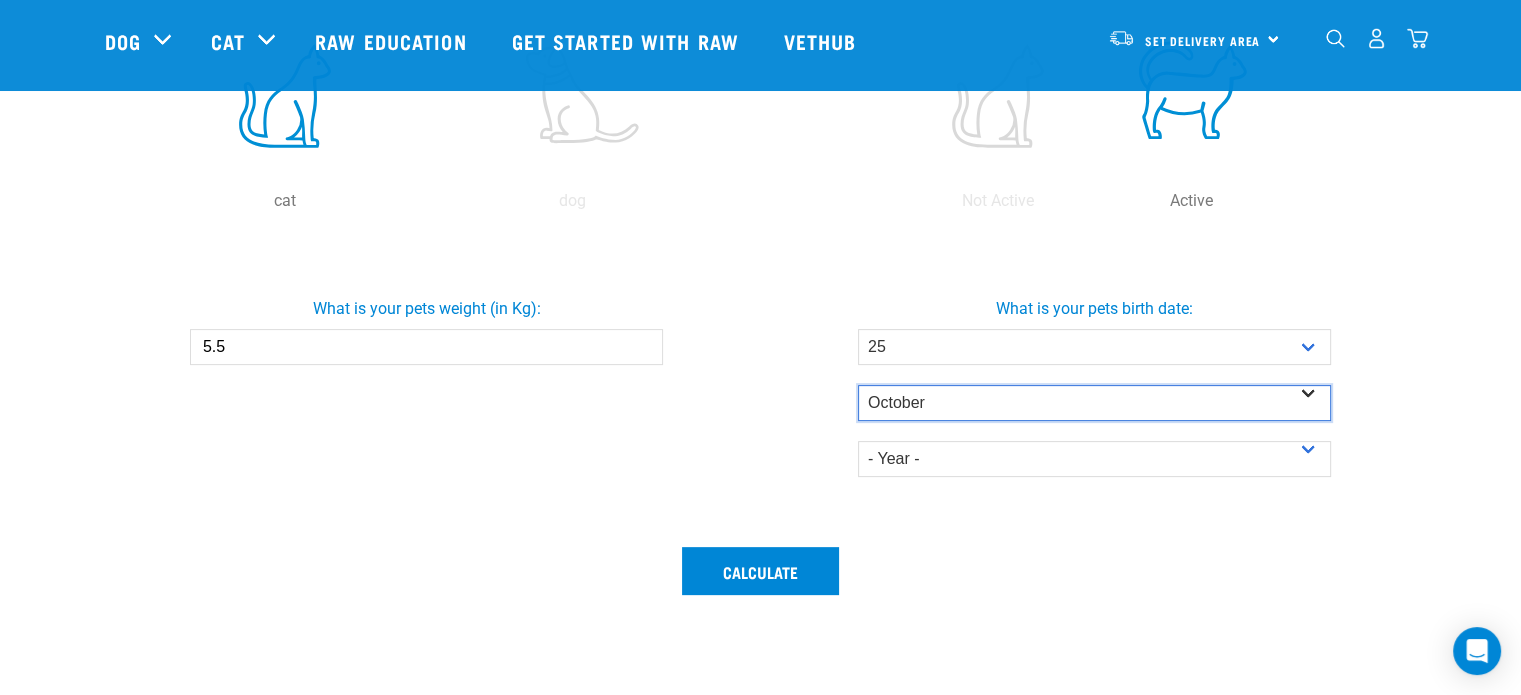 click on "- Month -
January
February
March
April
May
June
July
August September October November December" at bounding box center (1094, 403) 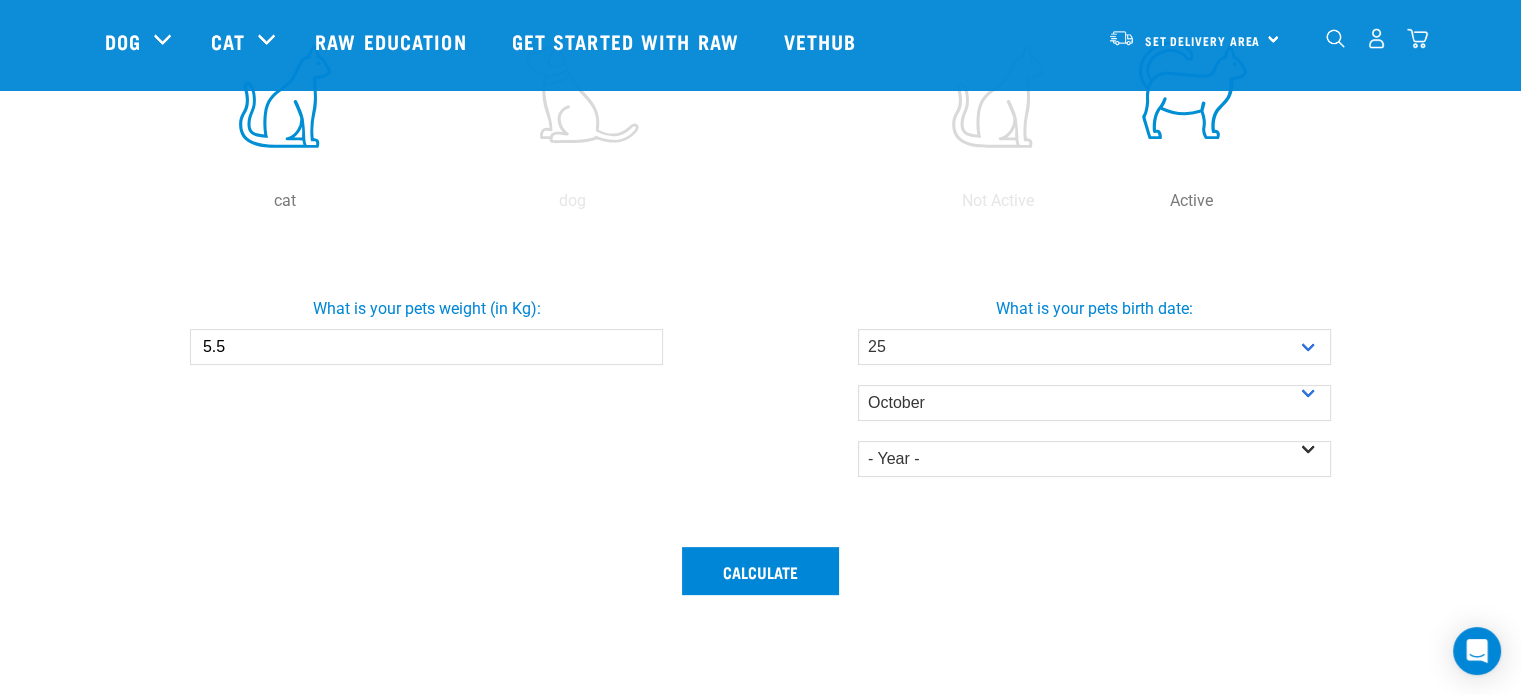 click on "- Year -
2025
2024
2023
2022
2021
2020
2019
2018 2017 2016 2015 2014 2013 2012 2011 2010" at bounding box center (1094, 449) 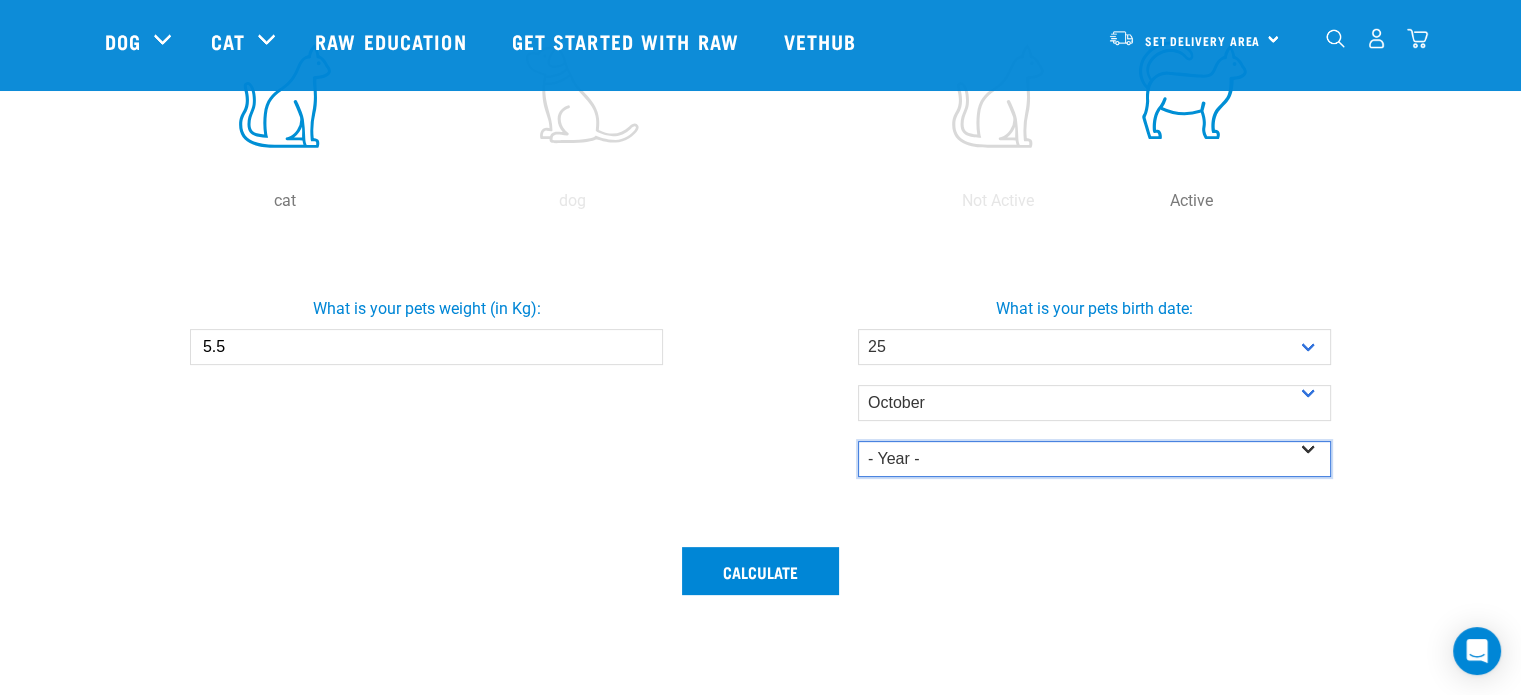 click on "- Year -
2025
2024
2023
2022
2021
2020
2019
2018
2017 2016 2015 2014" at bounding box center [1094, 459] 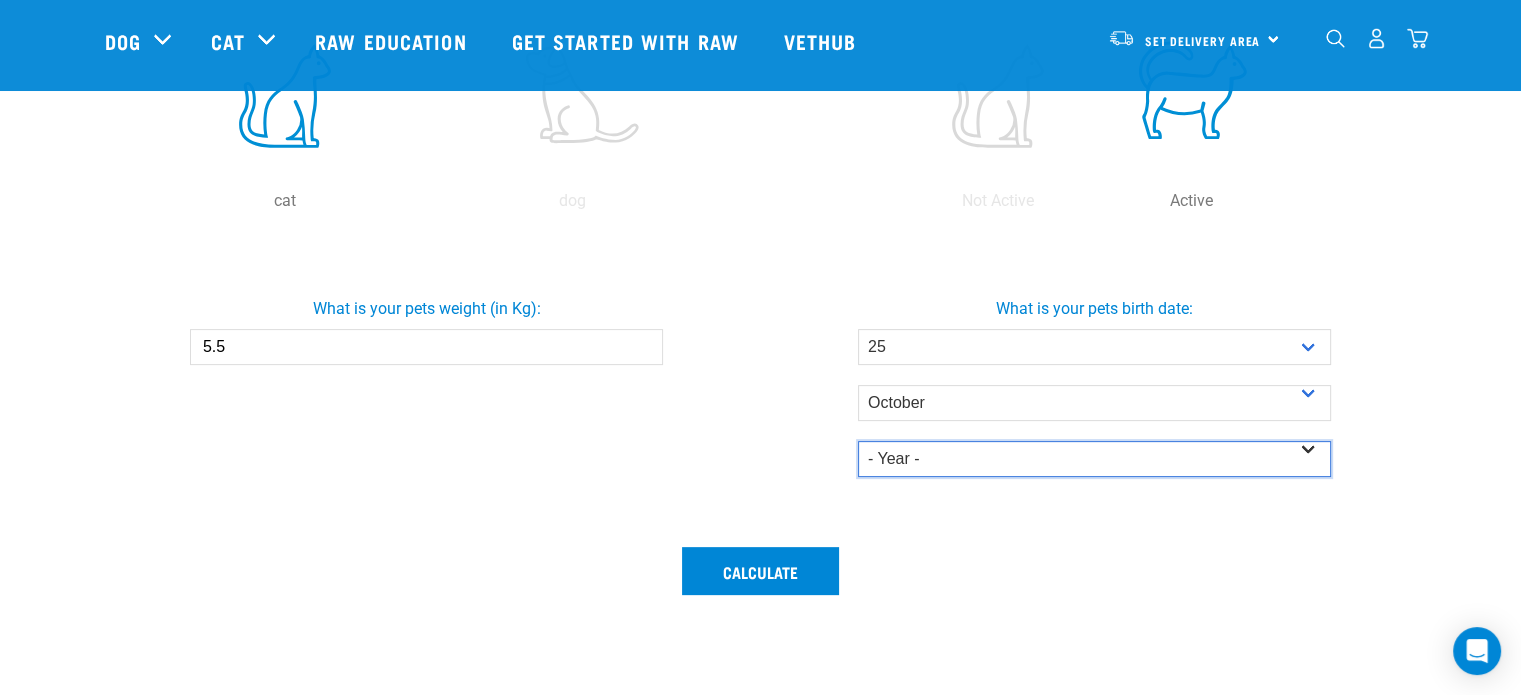 select on "2021" 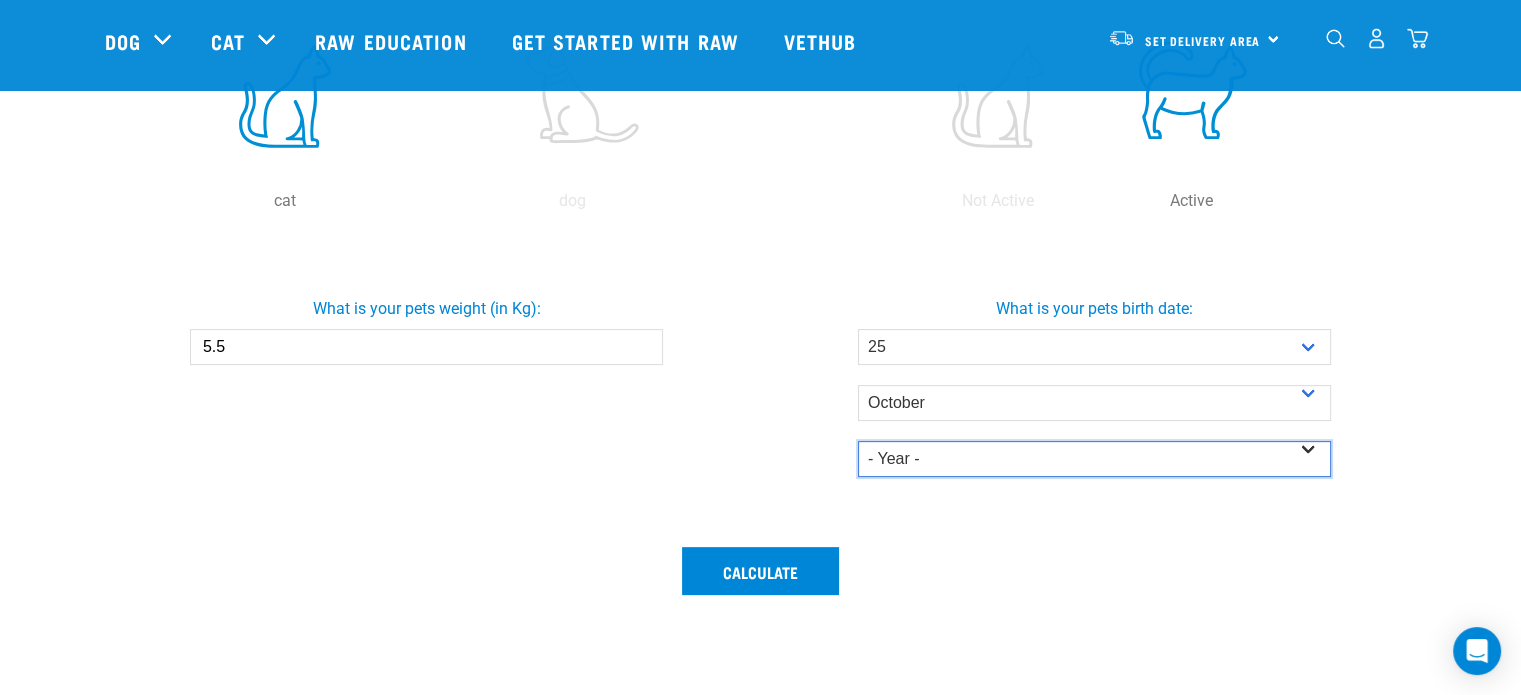 click on "- Year -
2025
2024
2023
2022
2021
2020
2019
2018
2017 2016 2015 2014" at bounding box center [1094, 459] 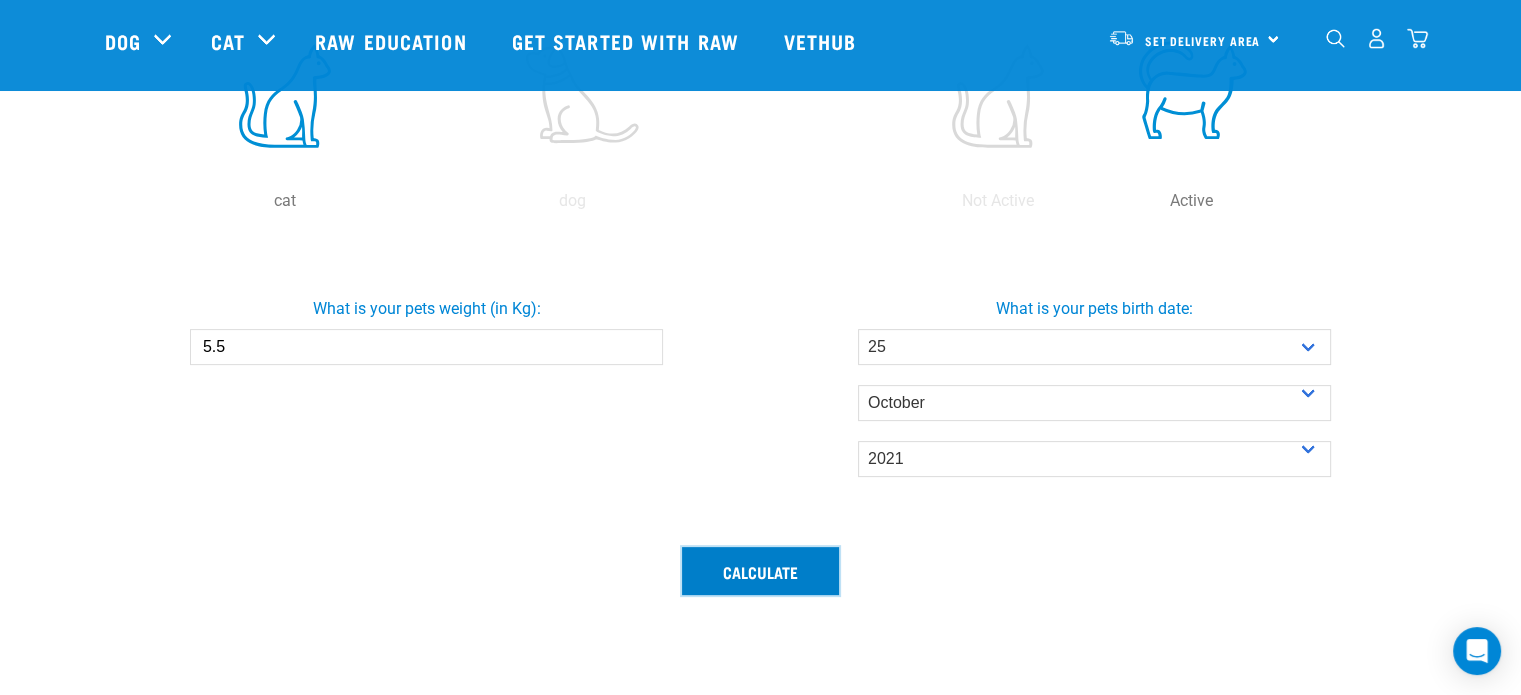 click on "Calculate" at bounding box center (760, 571) 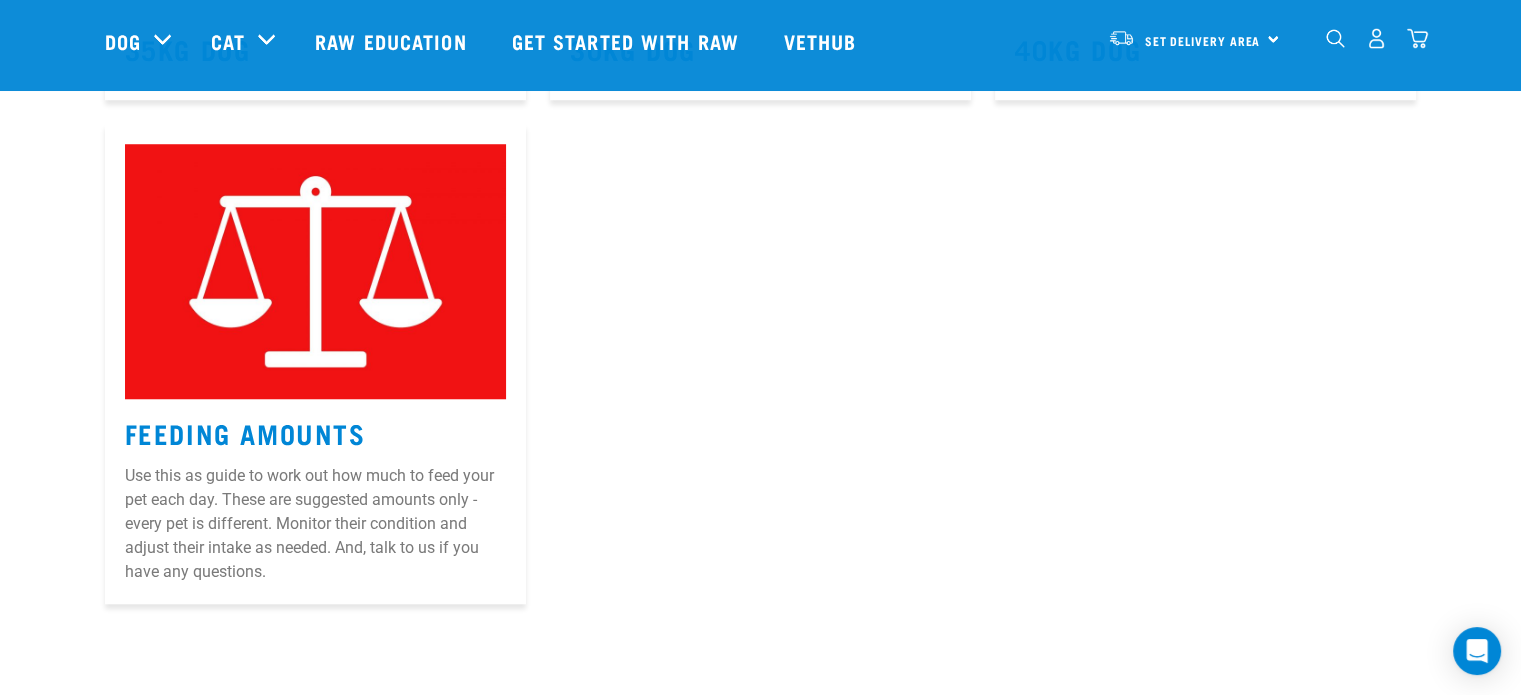 scroll, scrollTop: 1546, scrollLeft: 0, axis: vertical 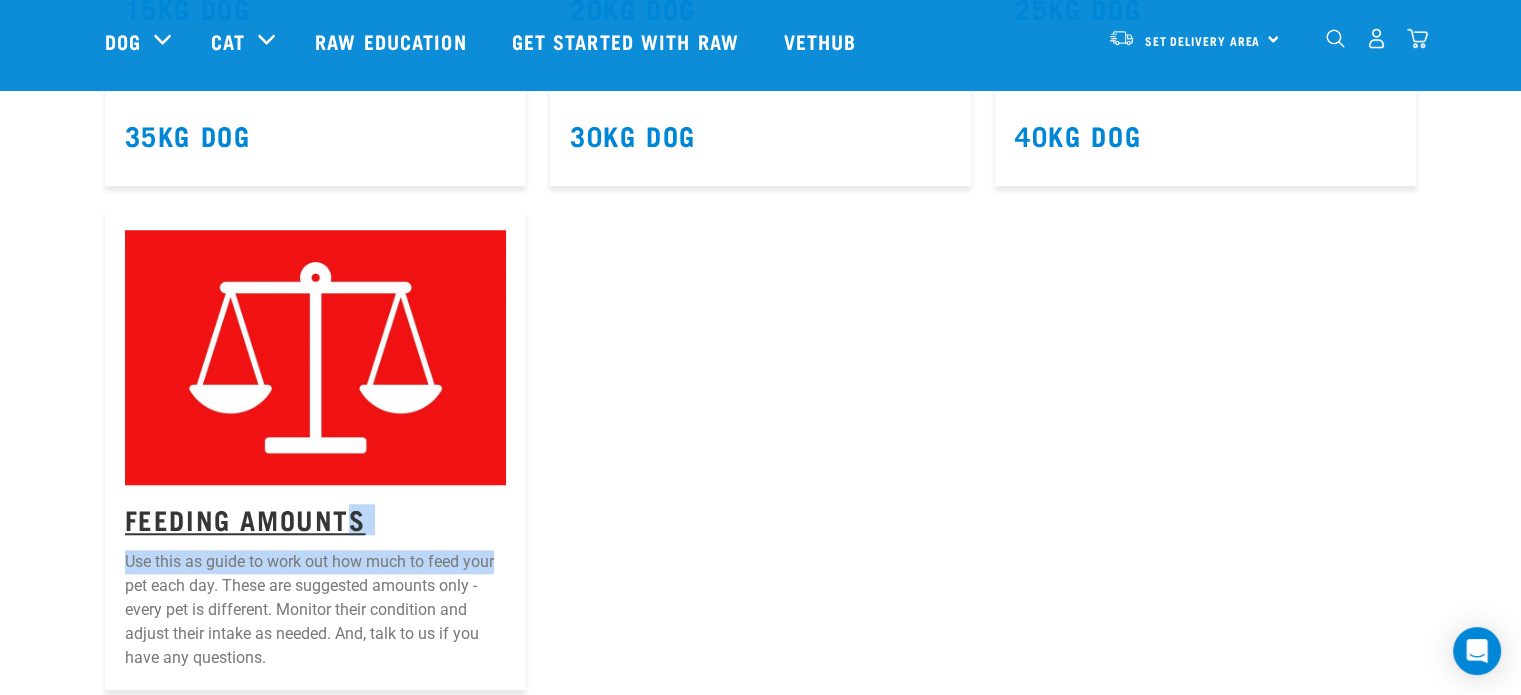 drag, startPoint x: 760, startPoint y: 565, endPoint x: 348, endPoint y: 514, distance: 415.14456 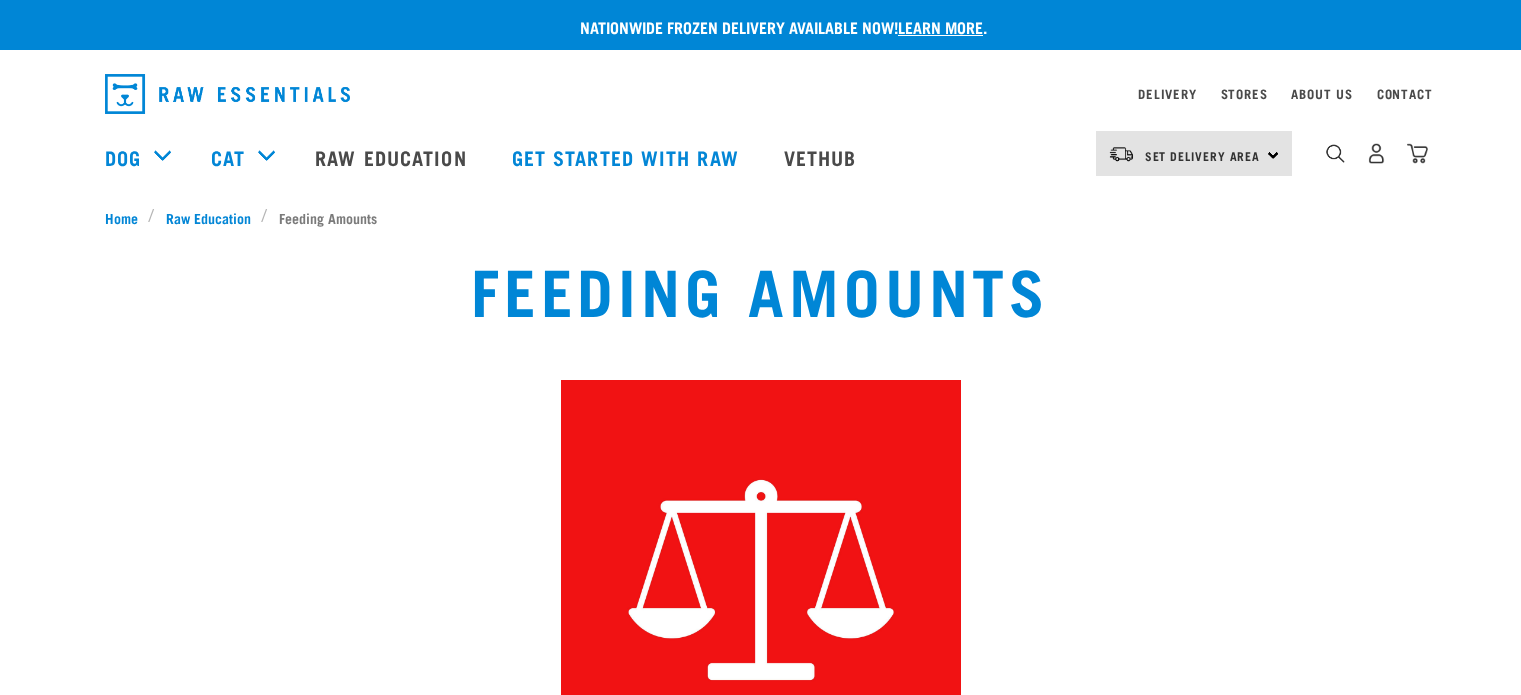 scroll, scrollTop: 0, scrollLeft: 0, axis: both 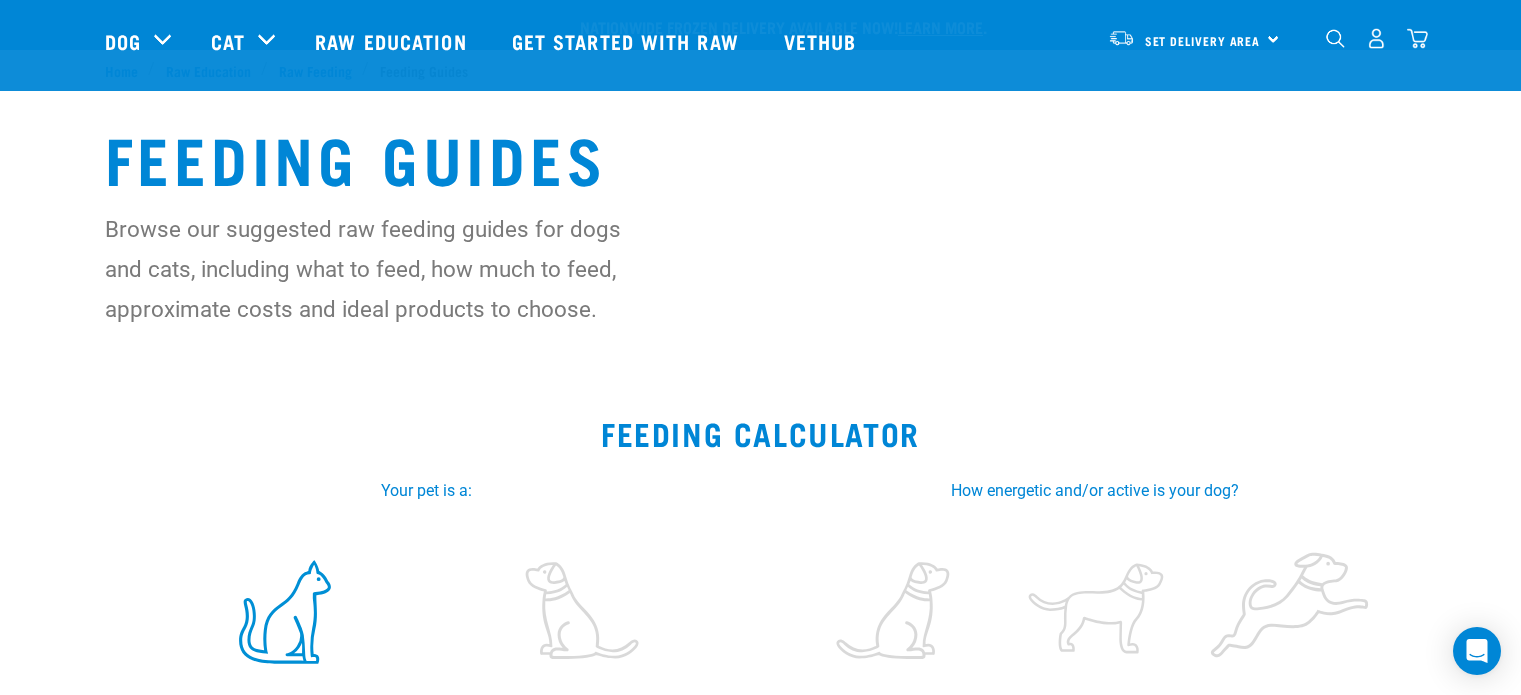 select on "25" 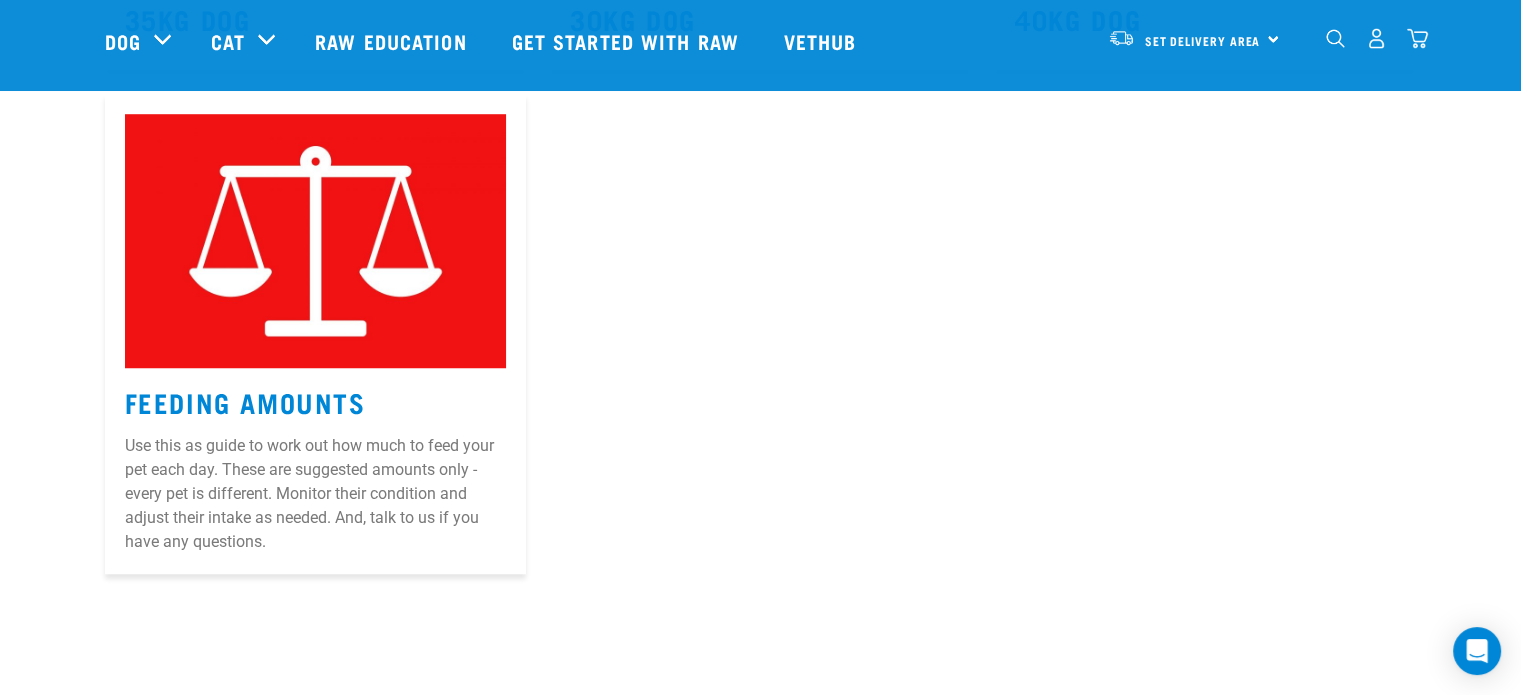 scroll, scrollTop: 0, scrollLeft: 0, axis: both 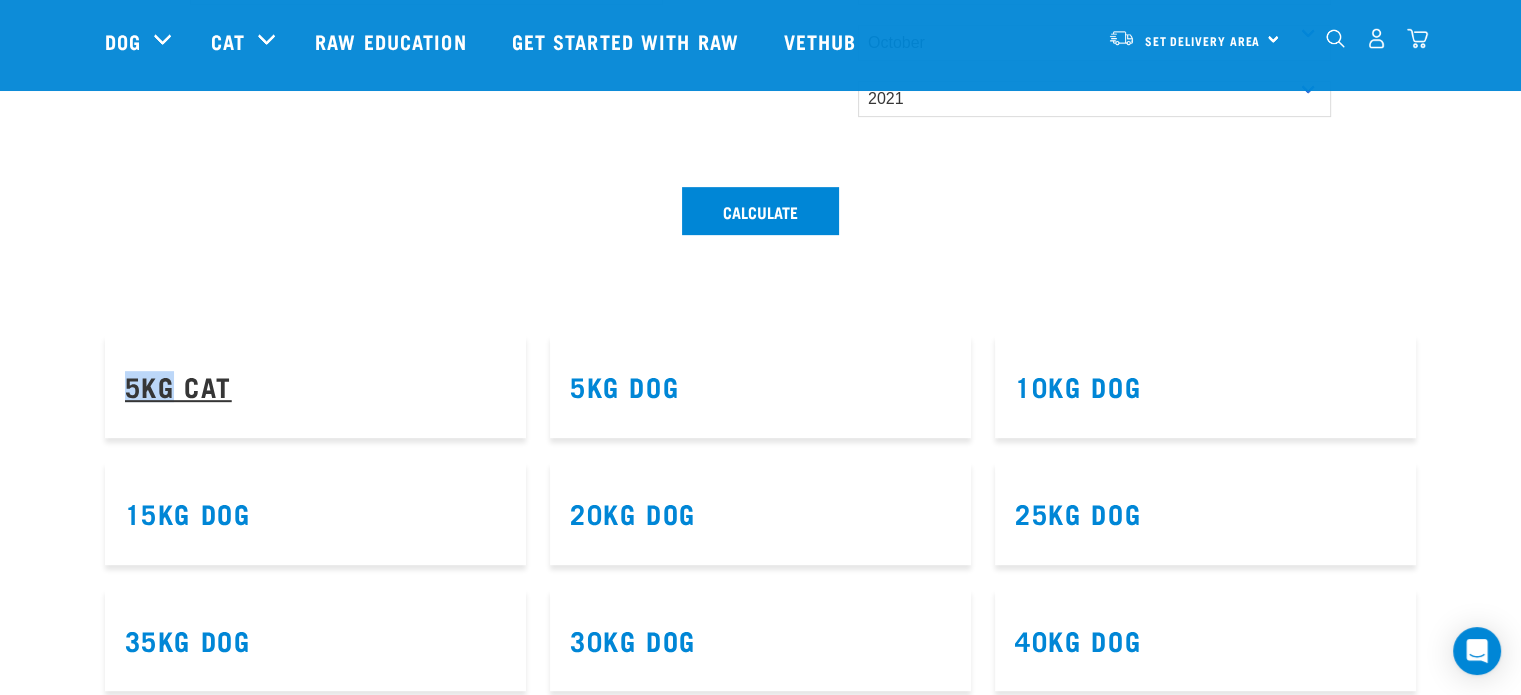 drag, startPoint x: 111, startPoint y: 399, endPoint x: 171, endPoint y: 394, distance: 60.207973 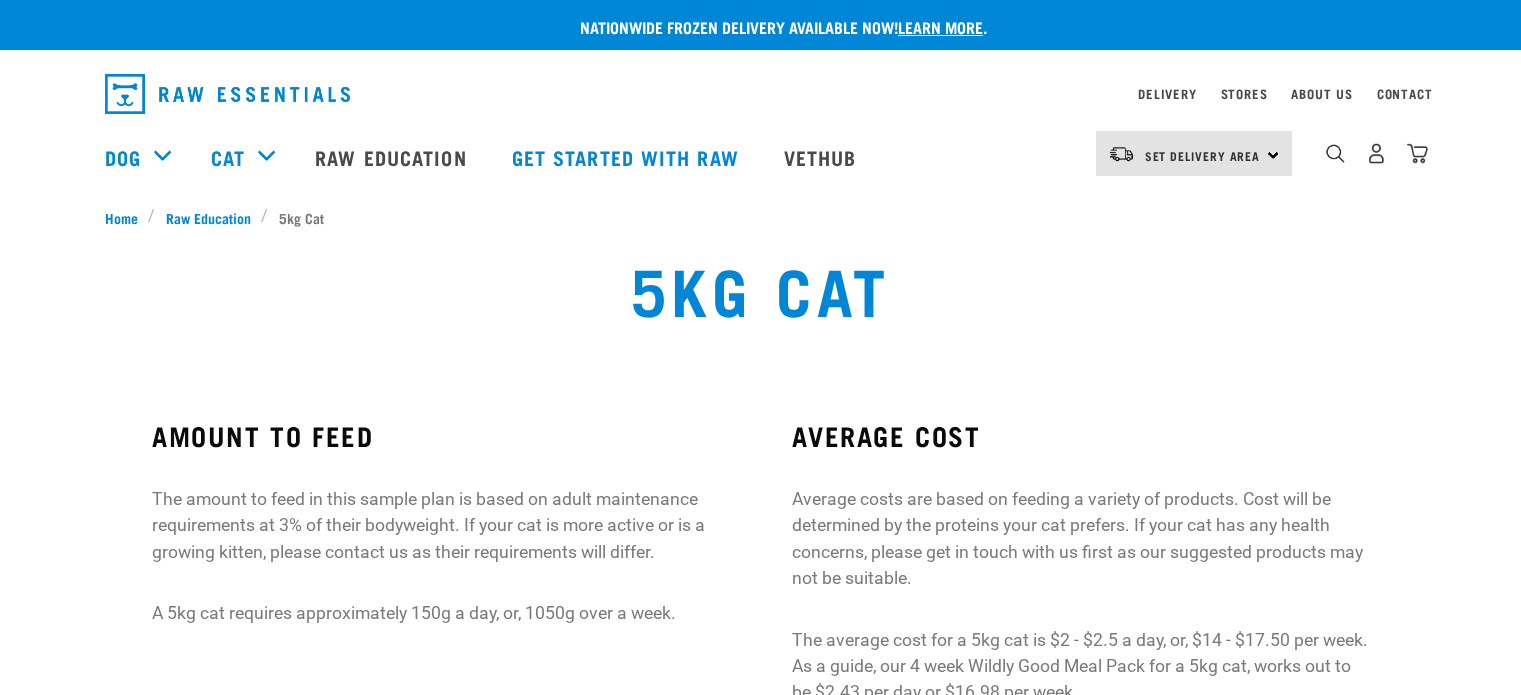 scroll, scrollTop: 0, scrollLeft: 0, axis: both 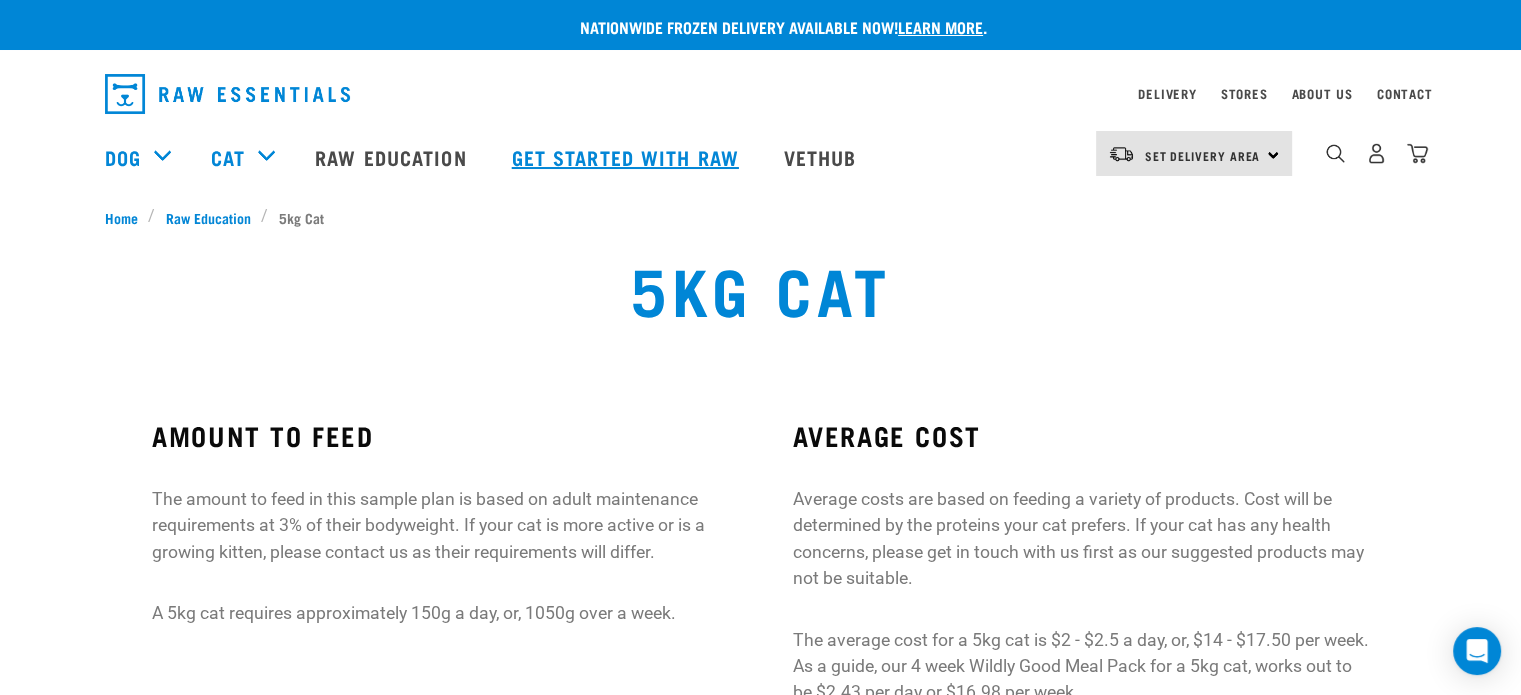 click on "Get started with Raw" at bounding box center (628, 157) 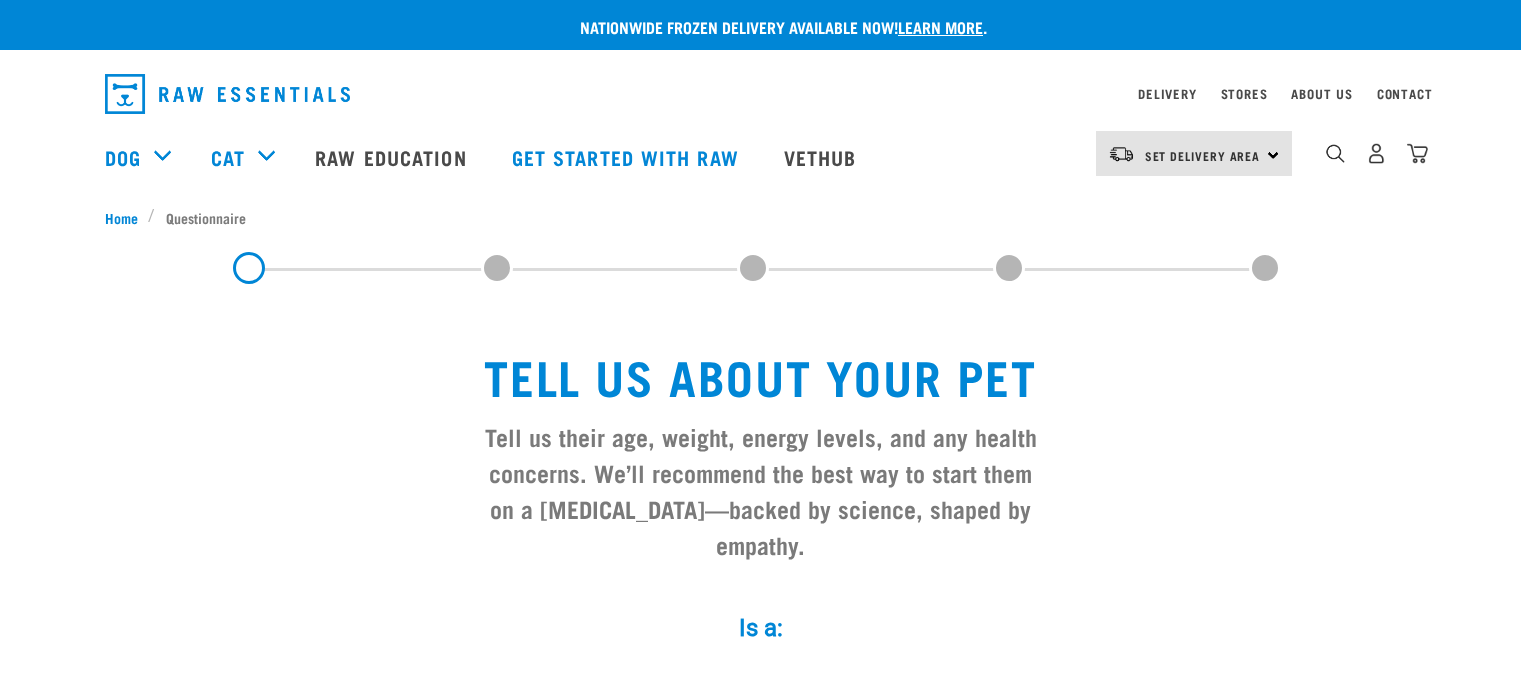 scroll, scrollTop: 0, scrollLeft: 0, axis: both 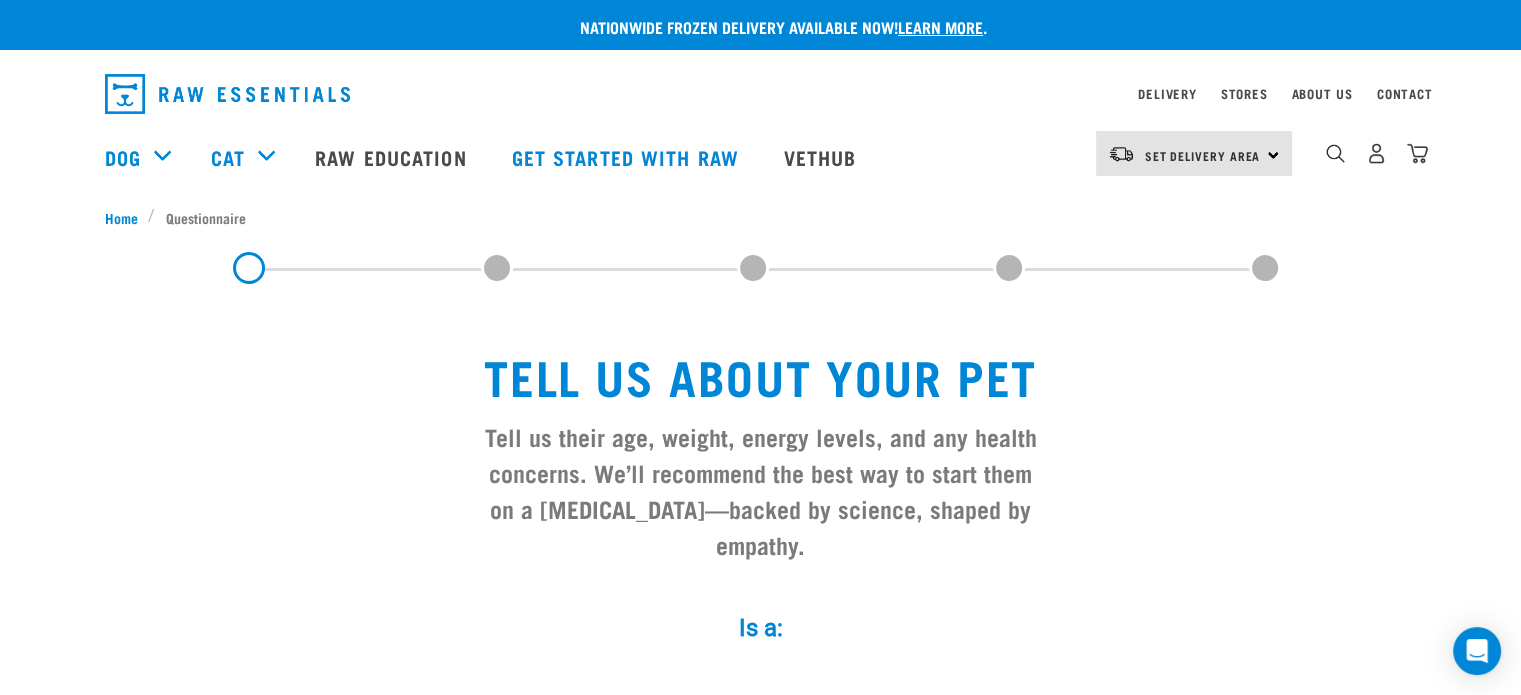 click at bounding box center (227, 94) 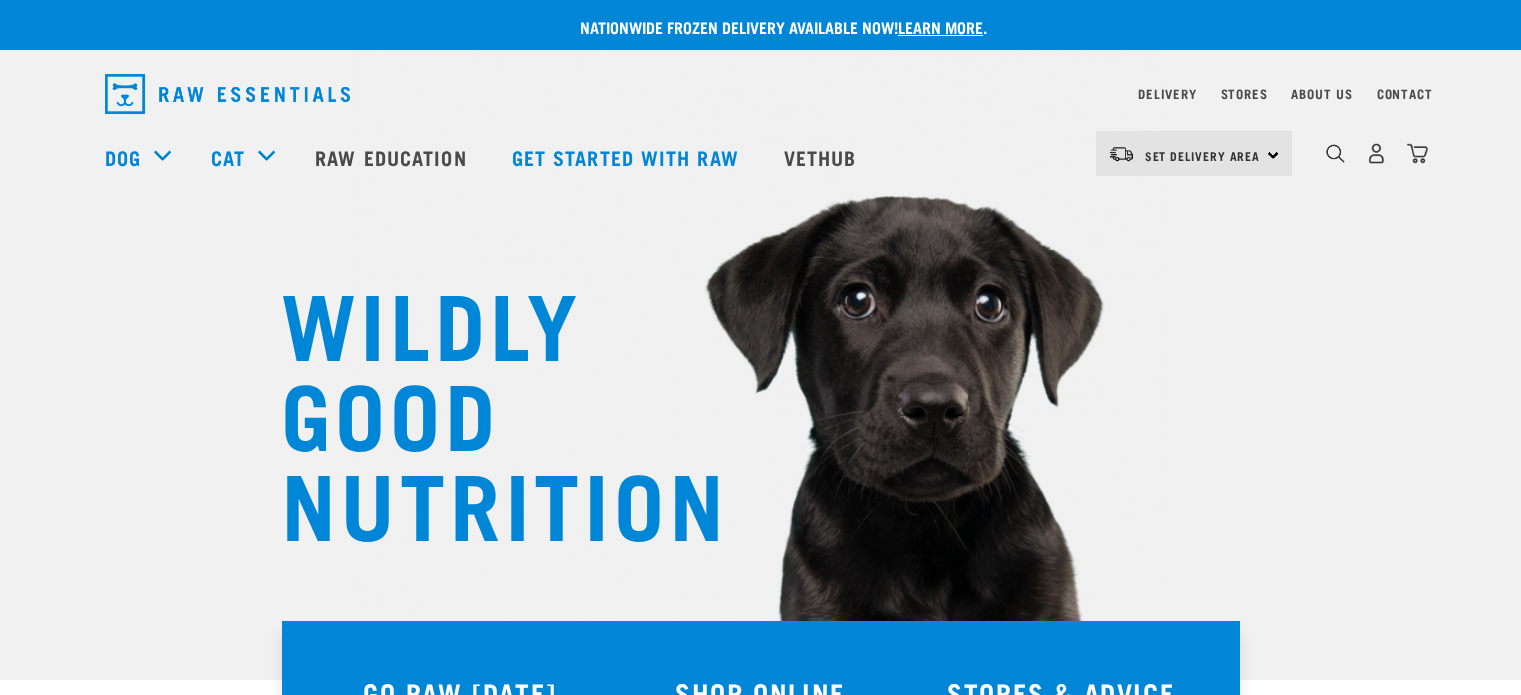 scroll, scrollTop: 0, scrollLeft: 0, axis: both 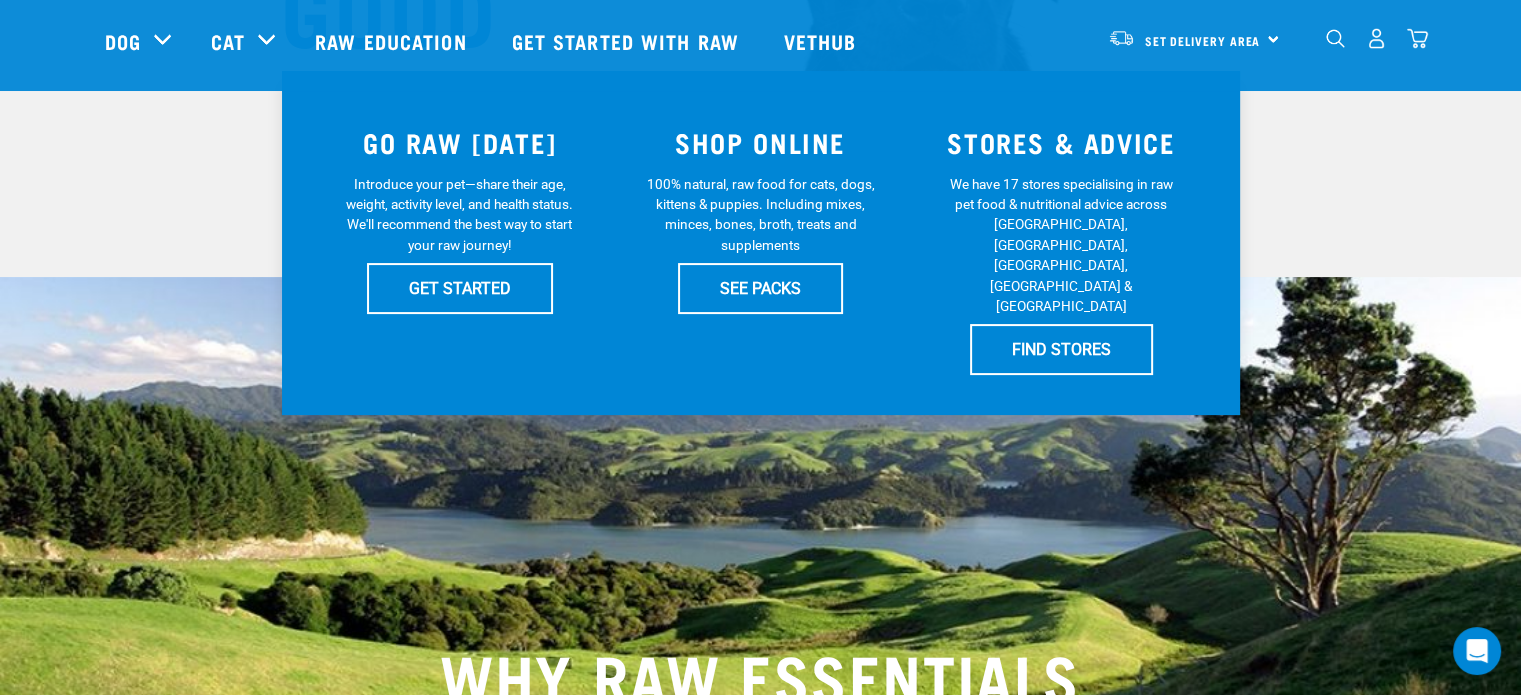 click on "Introduce your pet—share their age, weight, activity level, and health status. We'll recommend the best way to start your raw journey!" at bounding box center [459, 215] 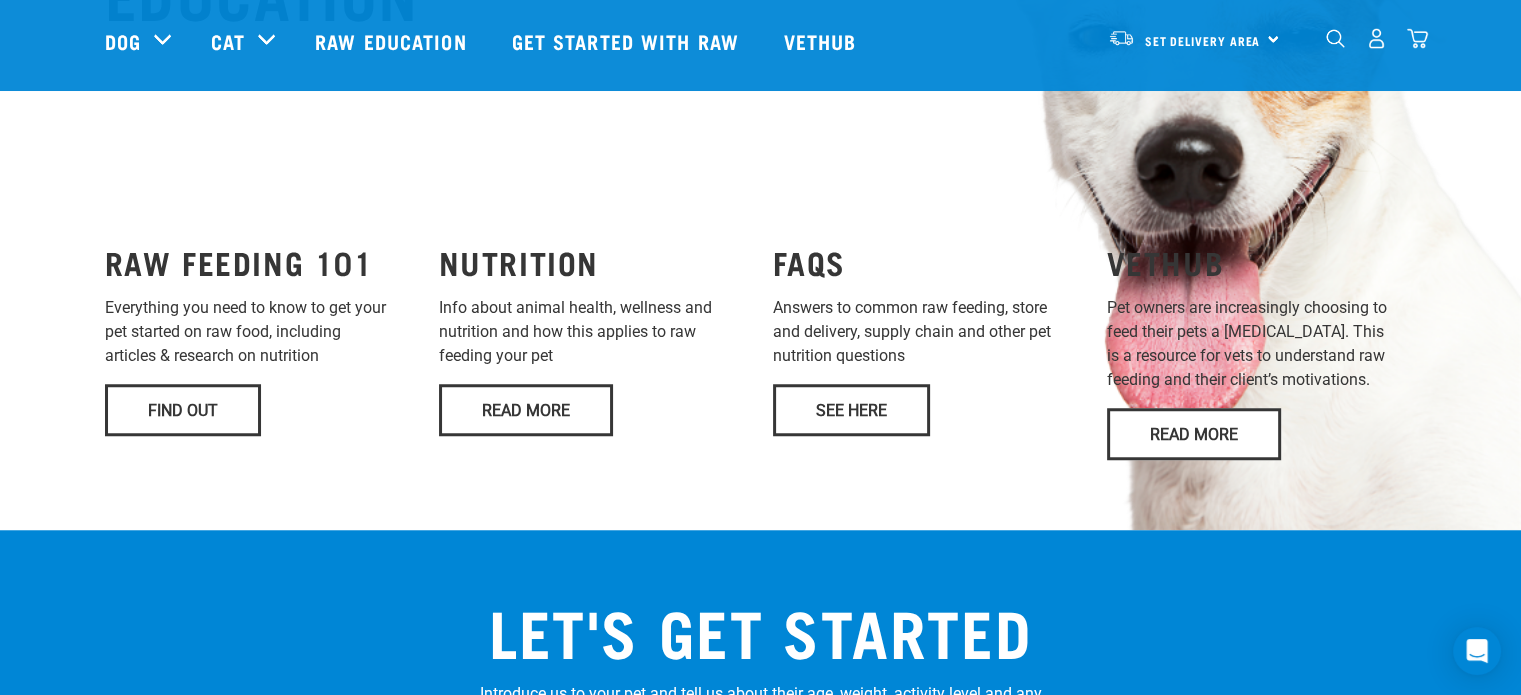 scroll, scrollTop: 1520, scrollLeft: 0, axis: vertical 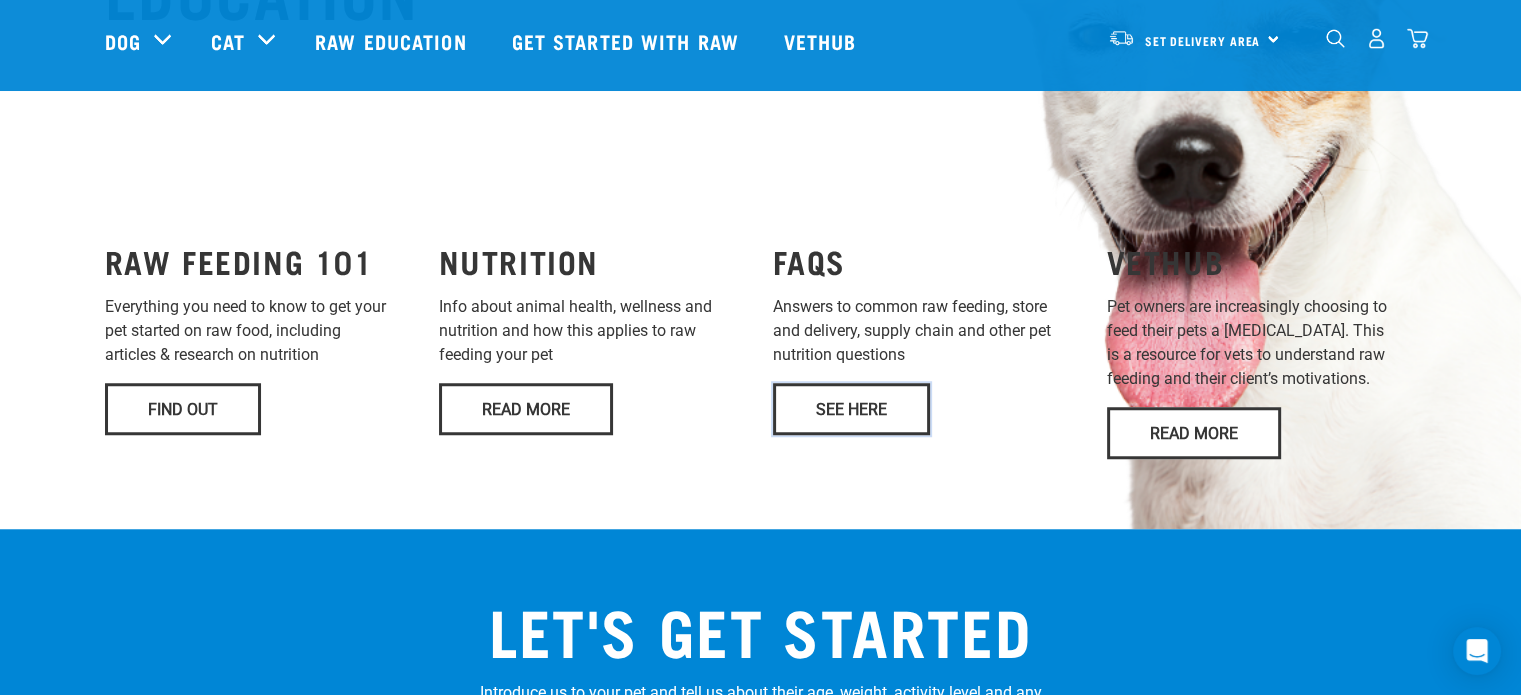 click on "See Here" at bounding box center [851, 409] 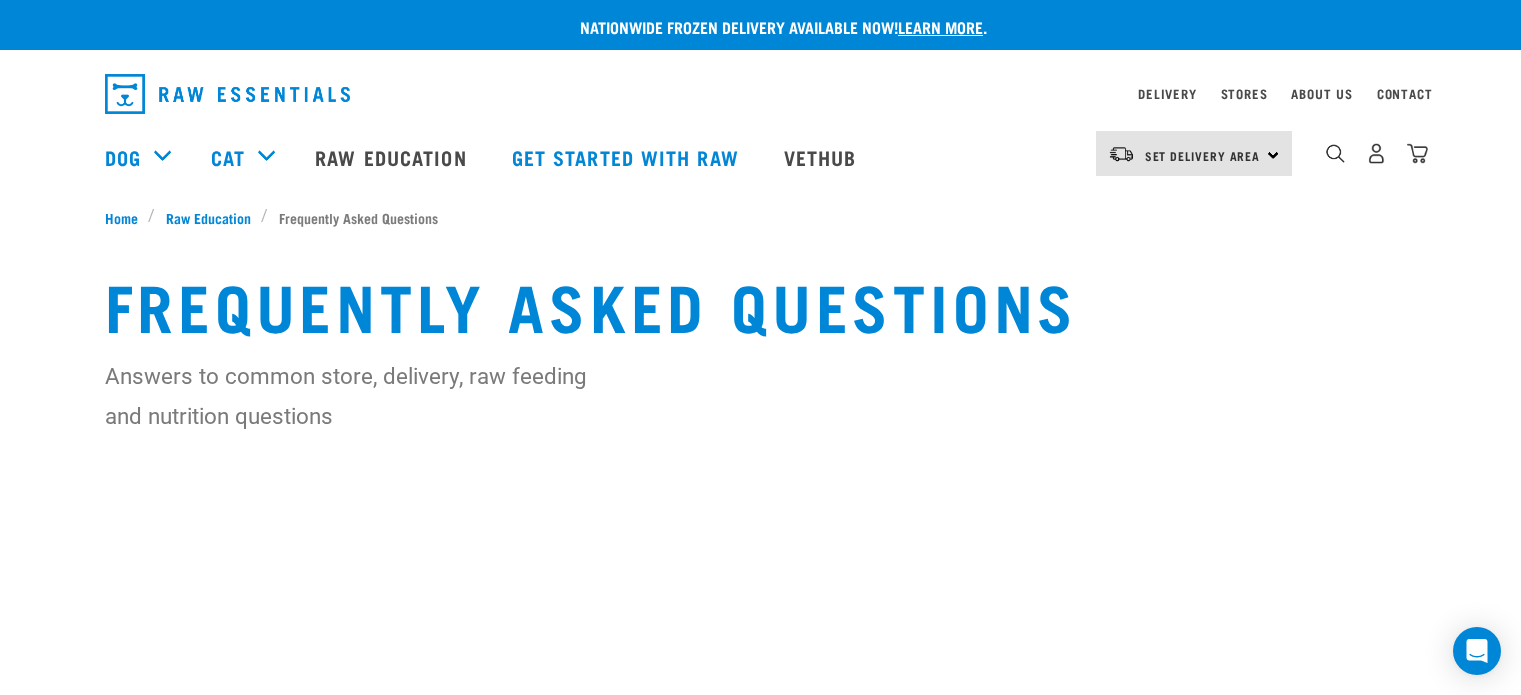 scroll, scrollTop: 0, scrollLeft: 0, axis: both 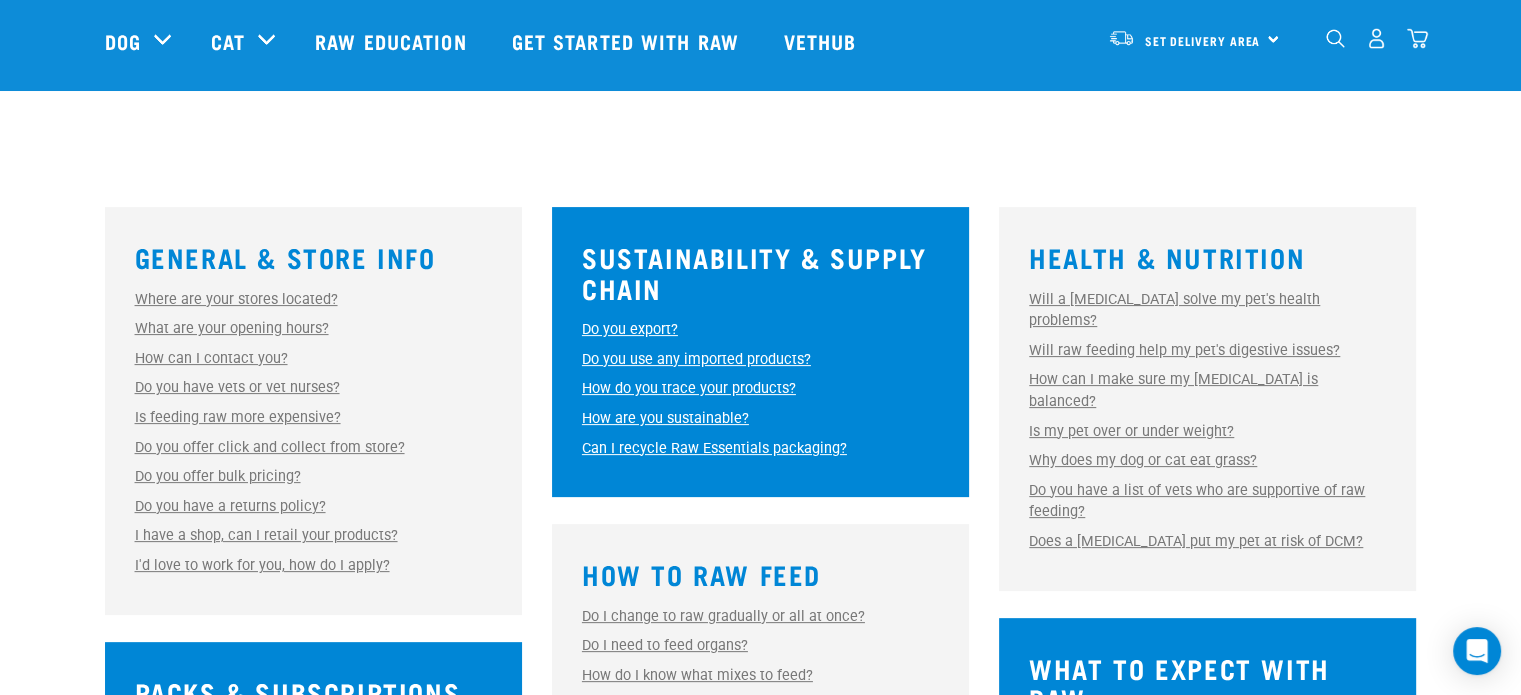 click on "Do you use any imported products?" at bounding box center [696, 359] 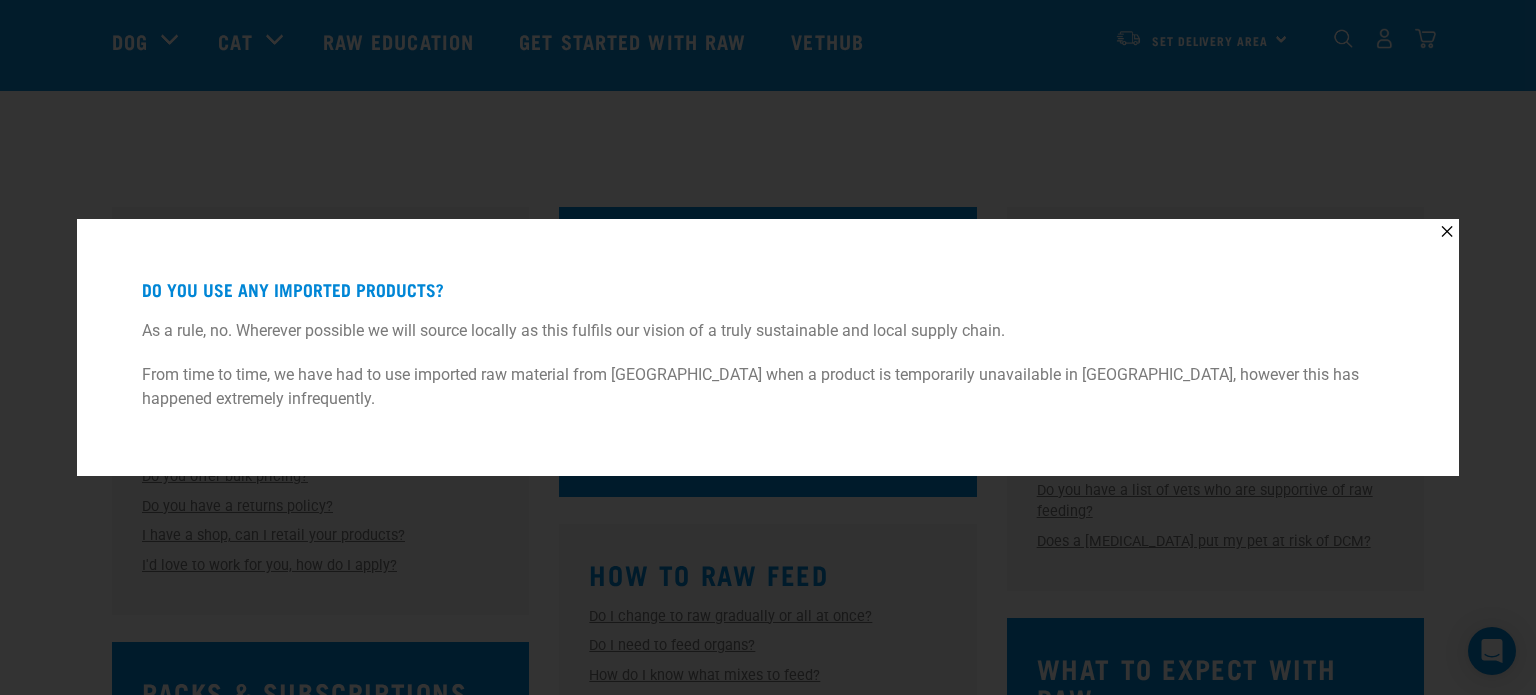 click on "✕
Do you use any imported products?
As a rule, no. Wherever possible we will source locally as this fulfils our vision of a truly sustainable and local supply chain.  From time to time, we have had to use imported raw material from Australia when a product is temporarily unavailable in New Zealand, however this has happened extremely infrequently." at bounding box center [768, 347] 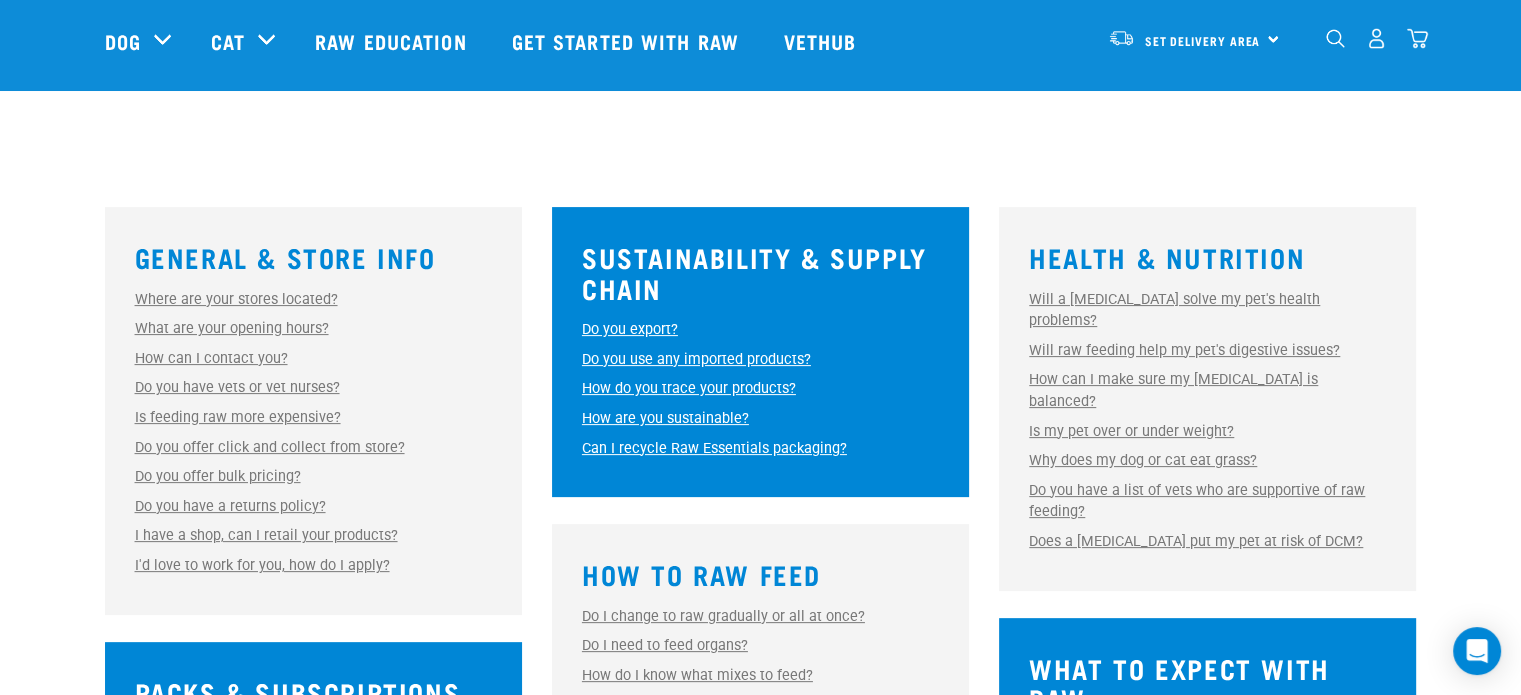 click on "Do you export?" at bounding box center [630, 329] 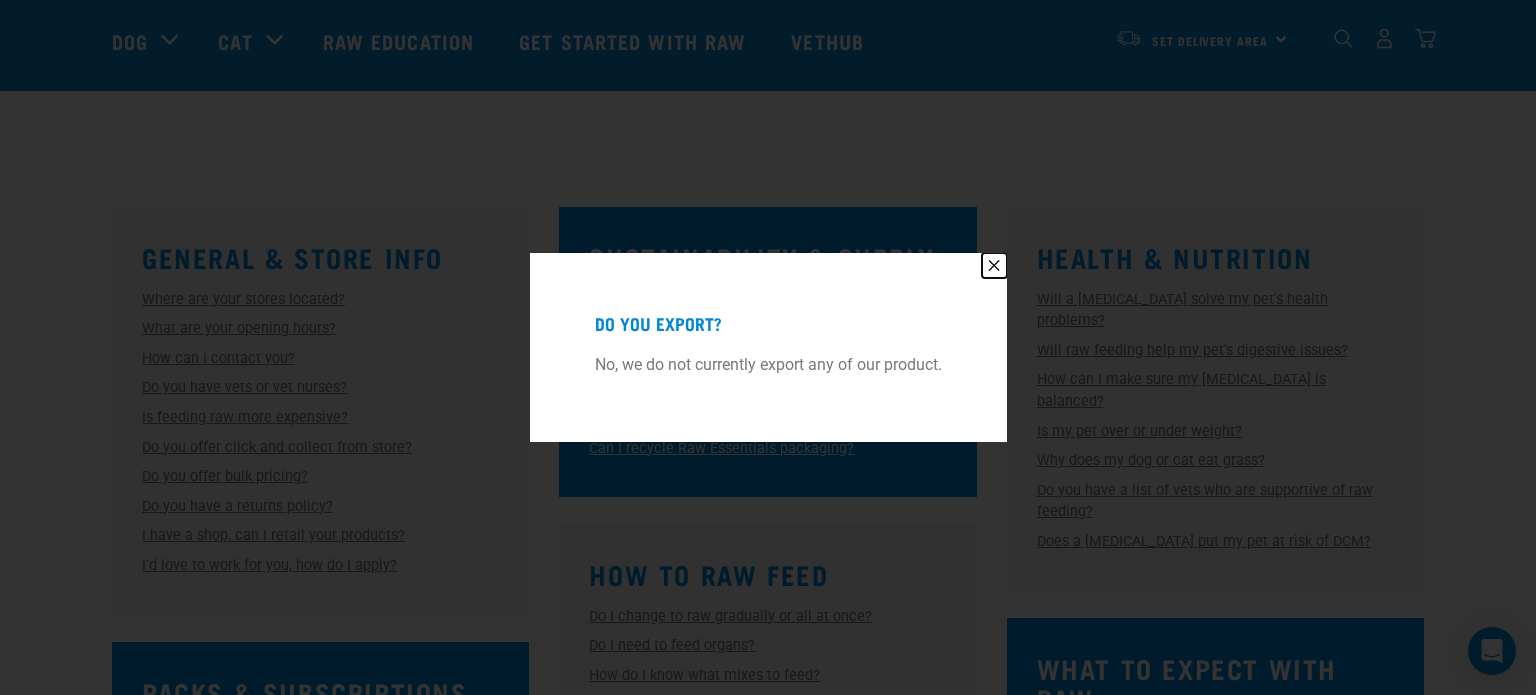 click on "✕" at bounding box center [994, 265] 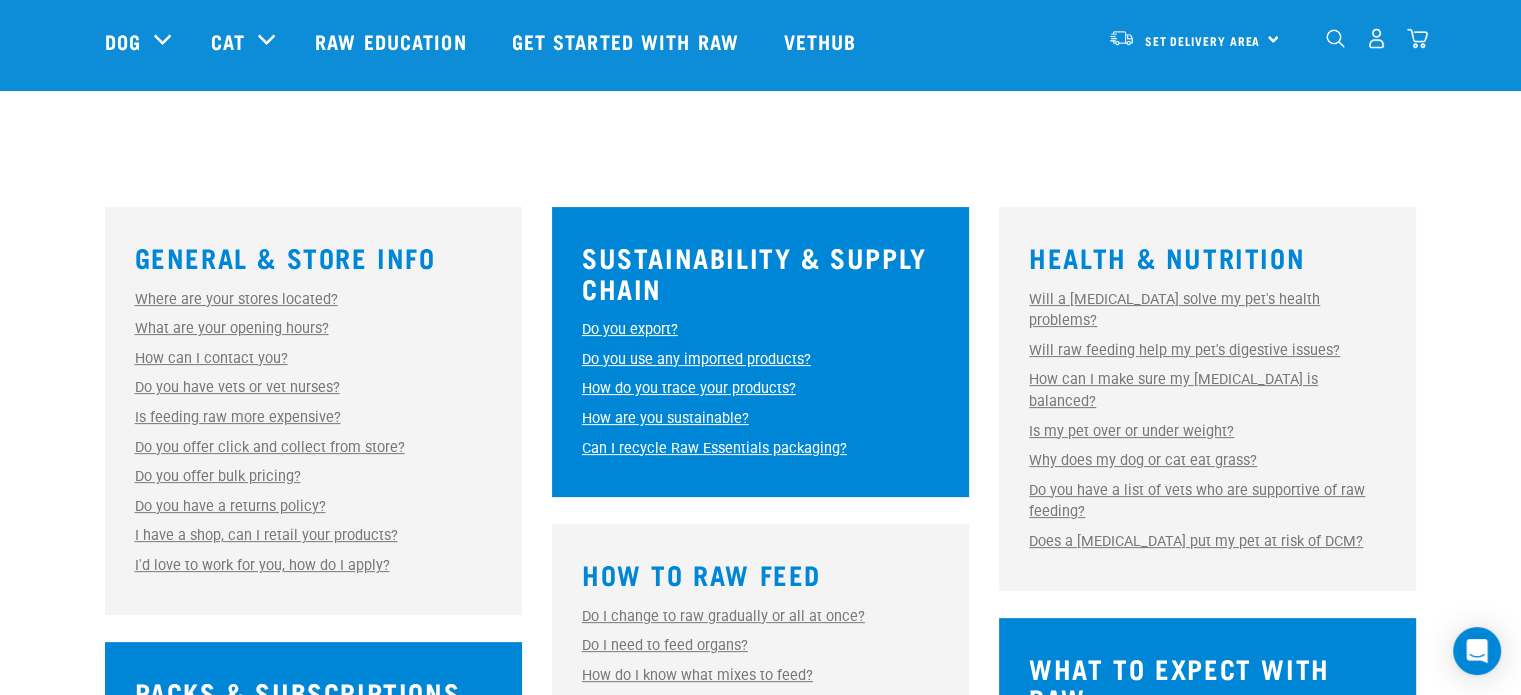 click on "How do you trace your products?" at bounding box center [689, 388] 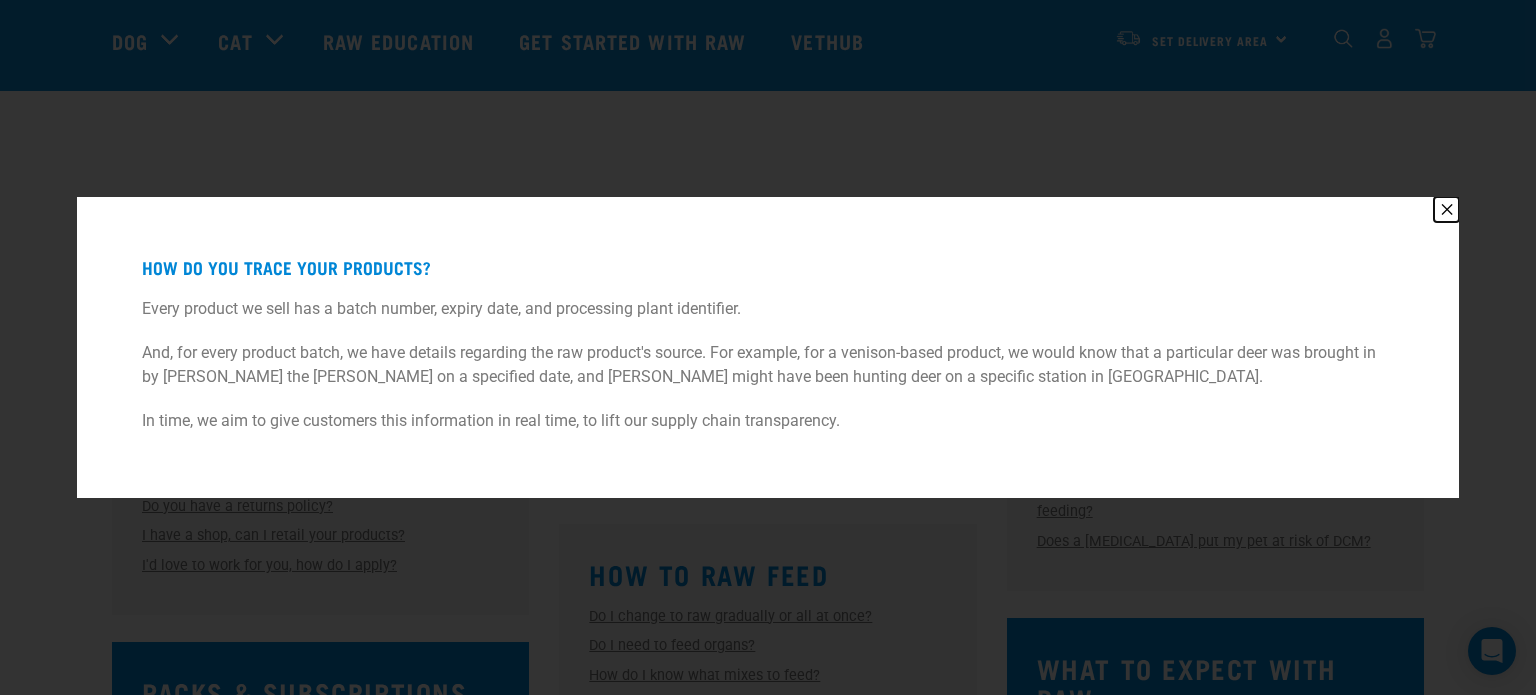 click on "✕" at bounding box center (1446, 209) 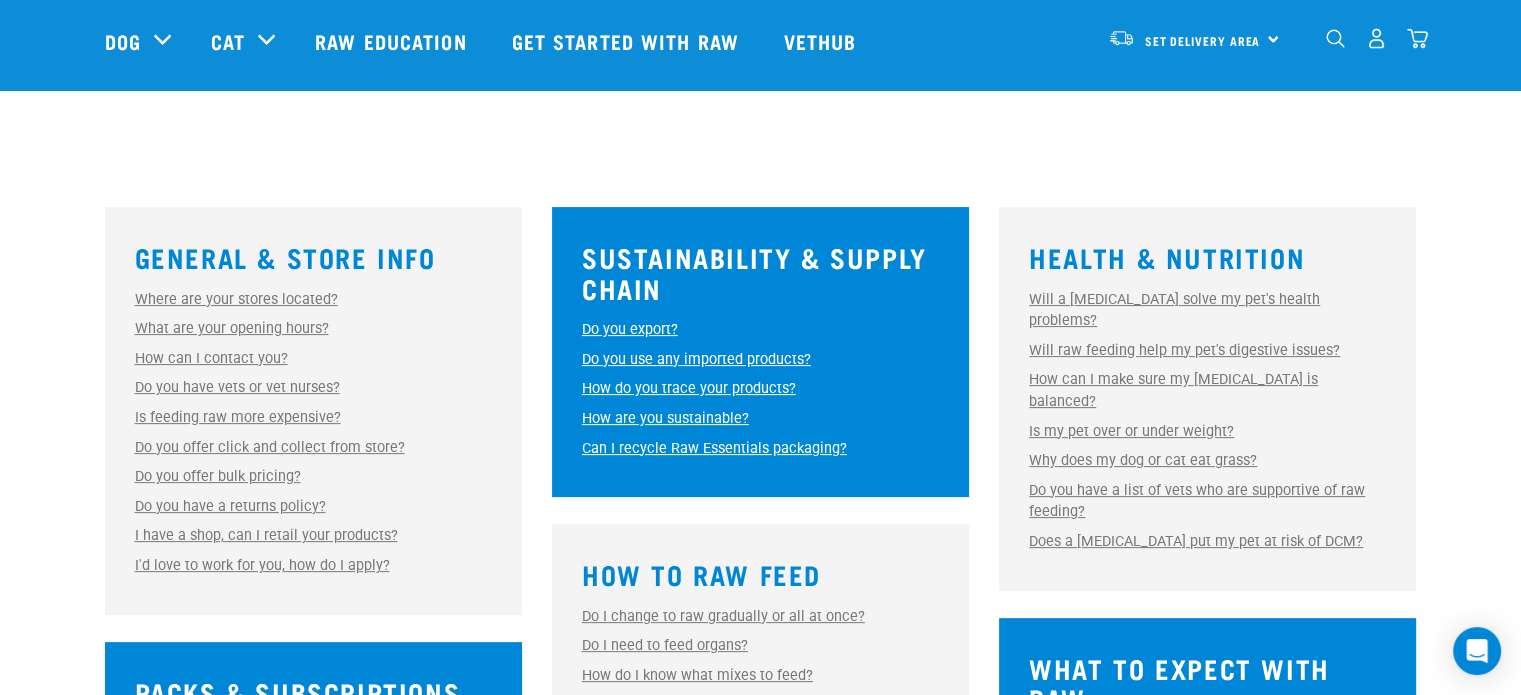click on "Is my pet over or under weight?" at bounding box center (1131, 431) 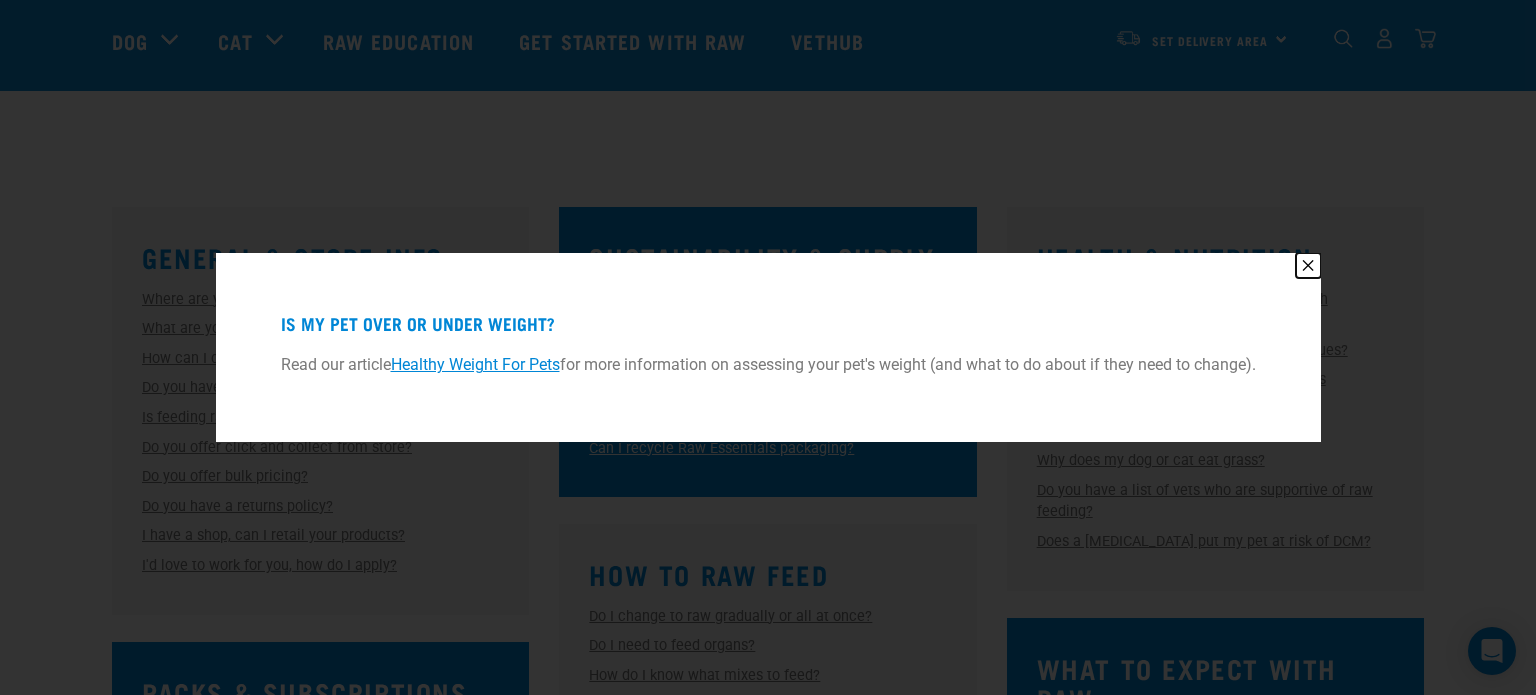 click on "✕" at bounding box center [1308, 265] 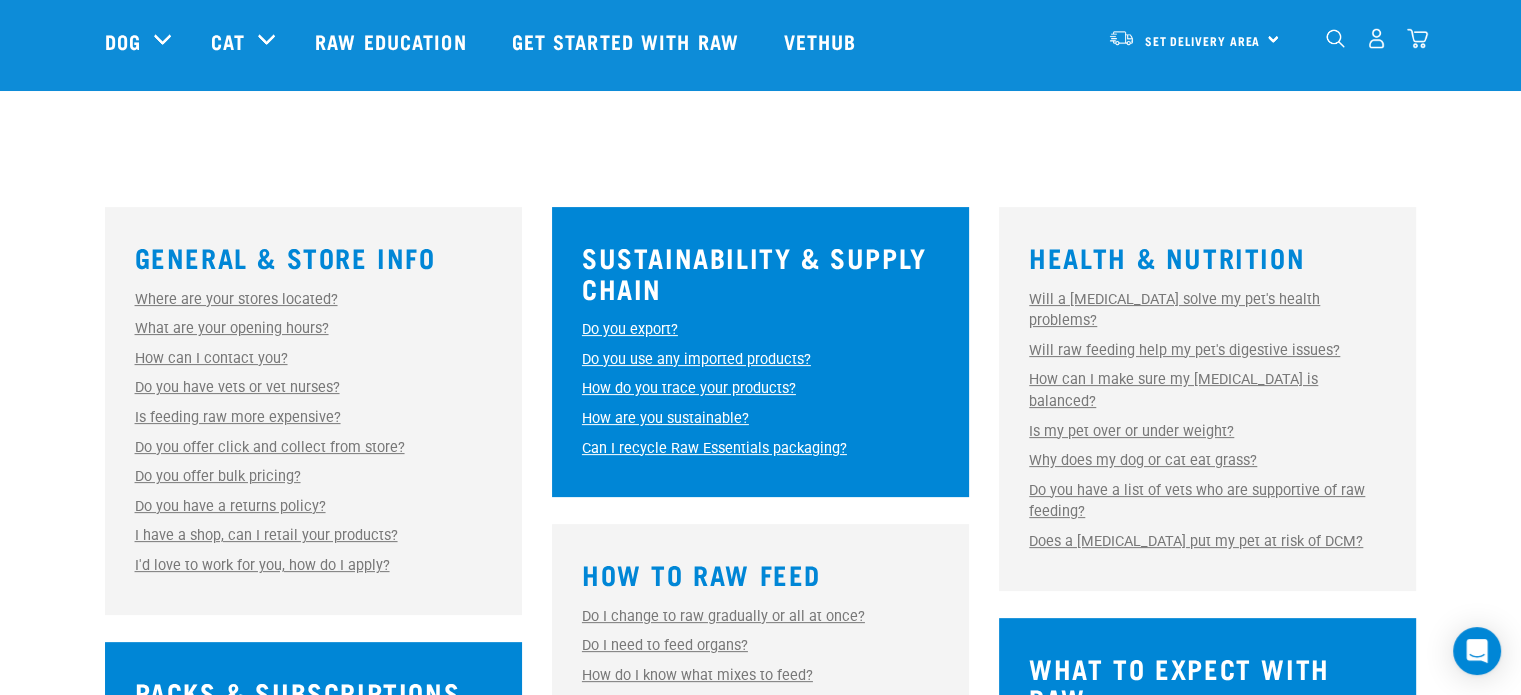click on "Do you have a list of vets who are supportive of raw feeding?" at bounding box center (1197, 501) 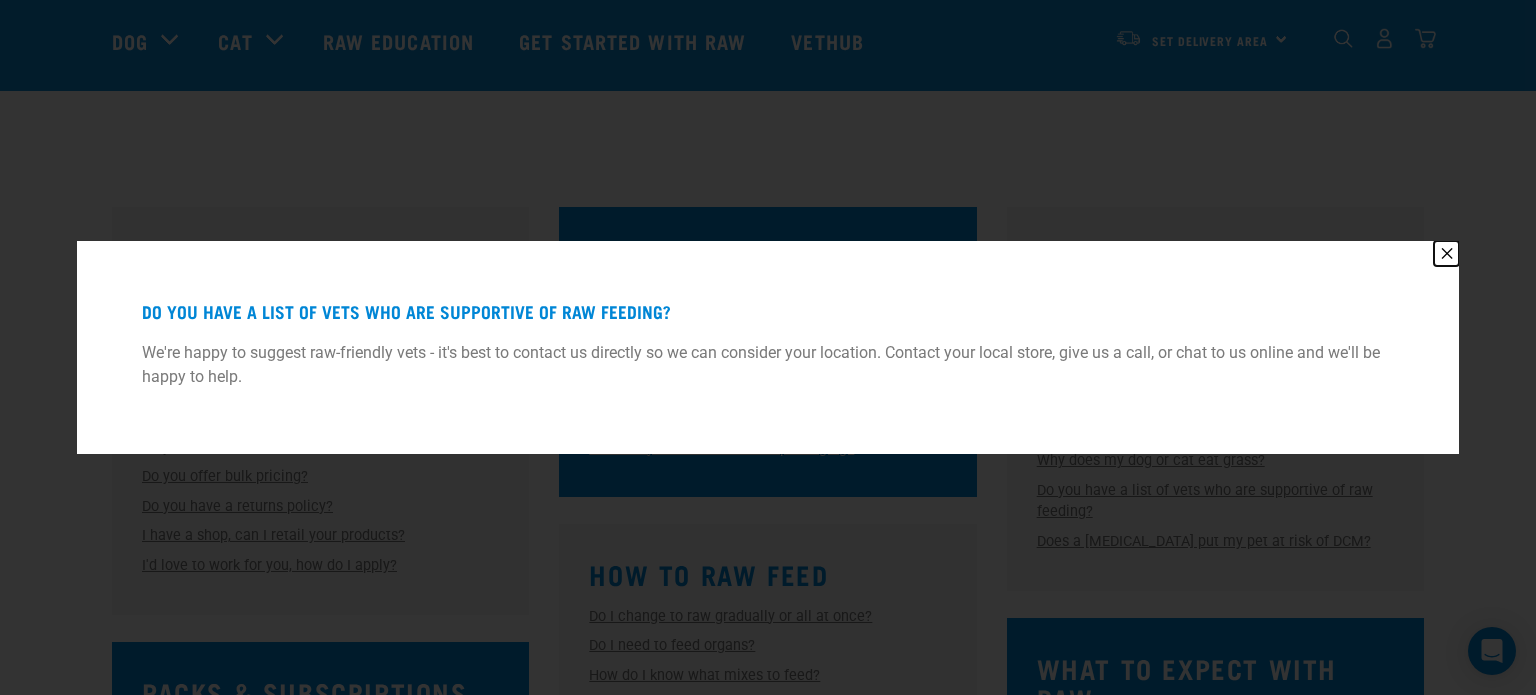 click on "✕" at bounding box center [1446, 253] 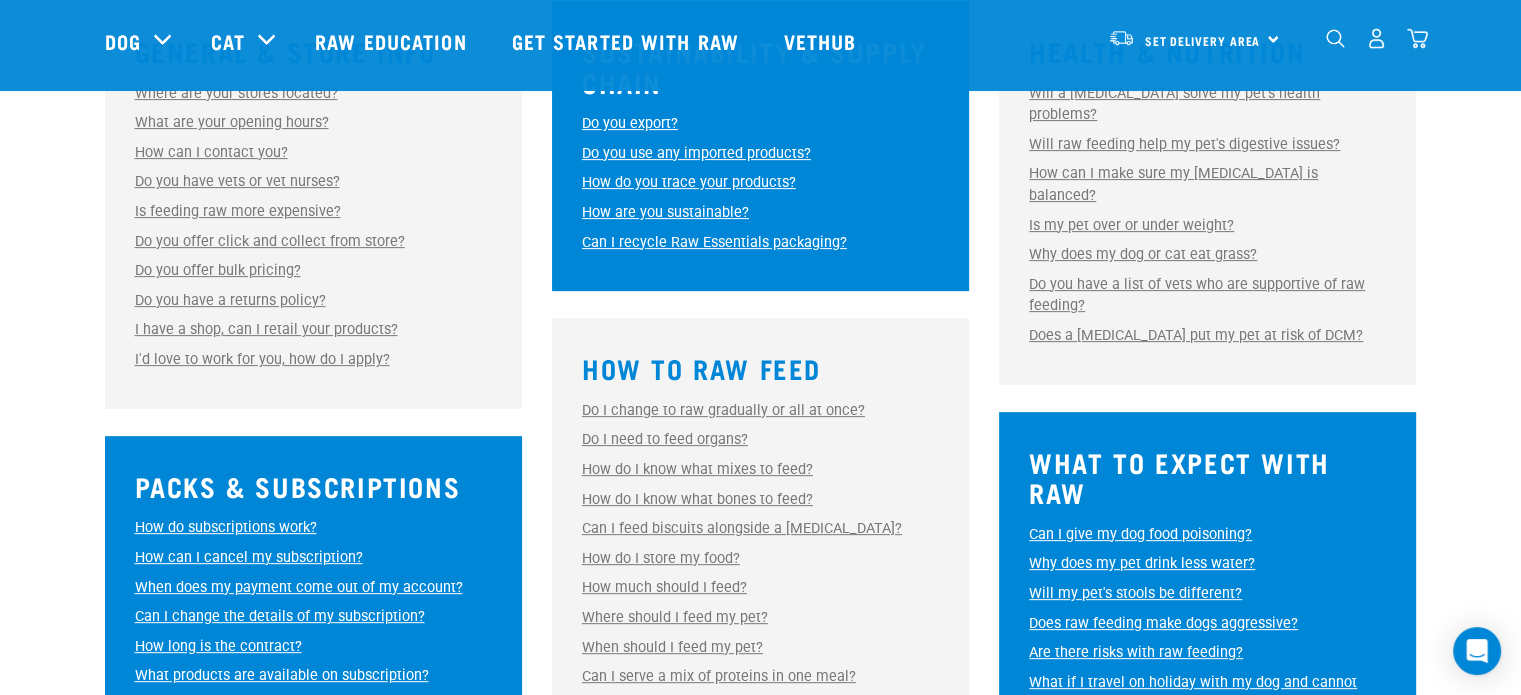scroll, scrollTop: 602, scrollLeft: 0, axis: vertical 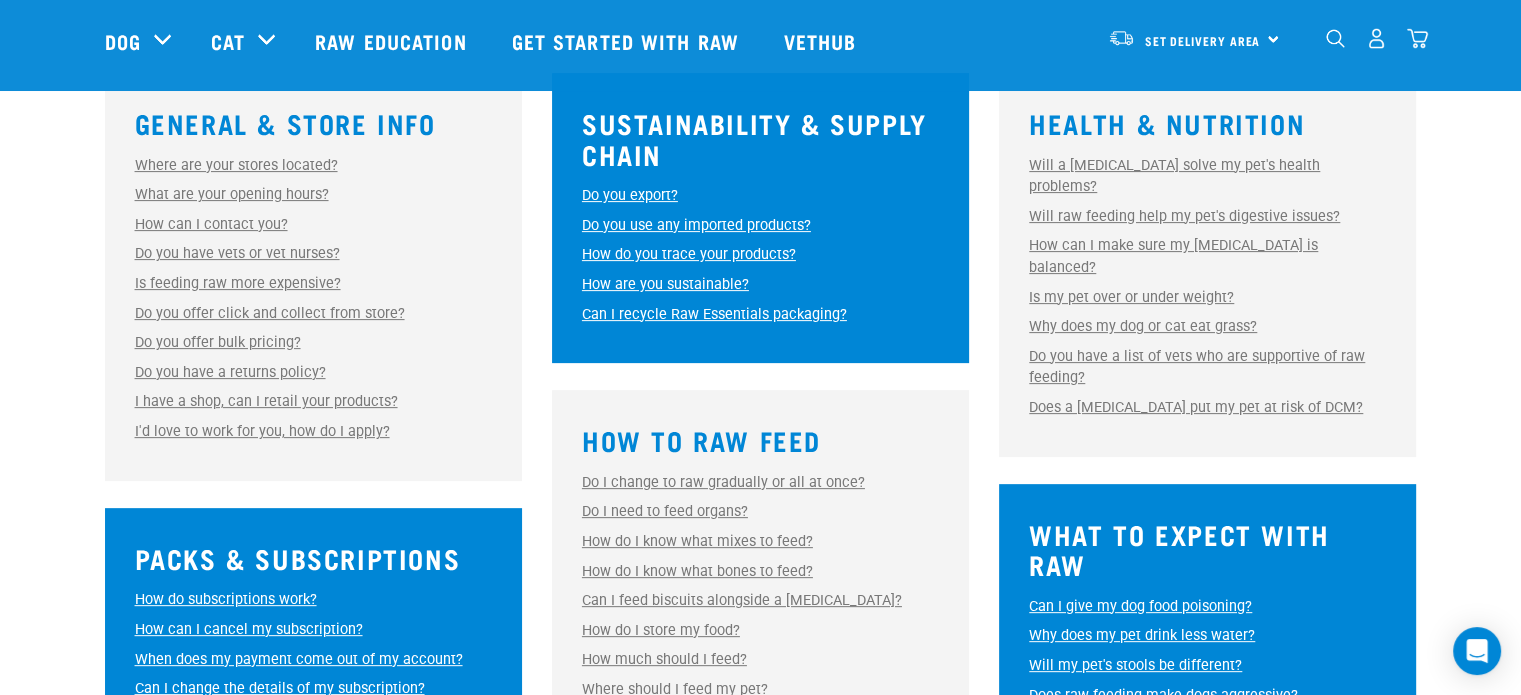 click on "Do I change to raw gradually or all at once?" at bounding box center [723, 482] 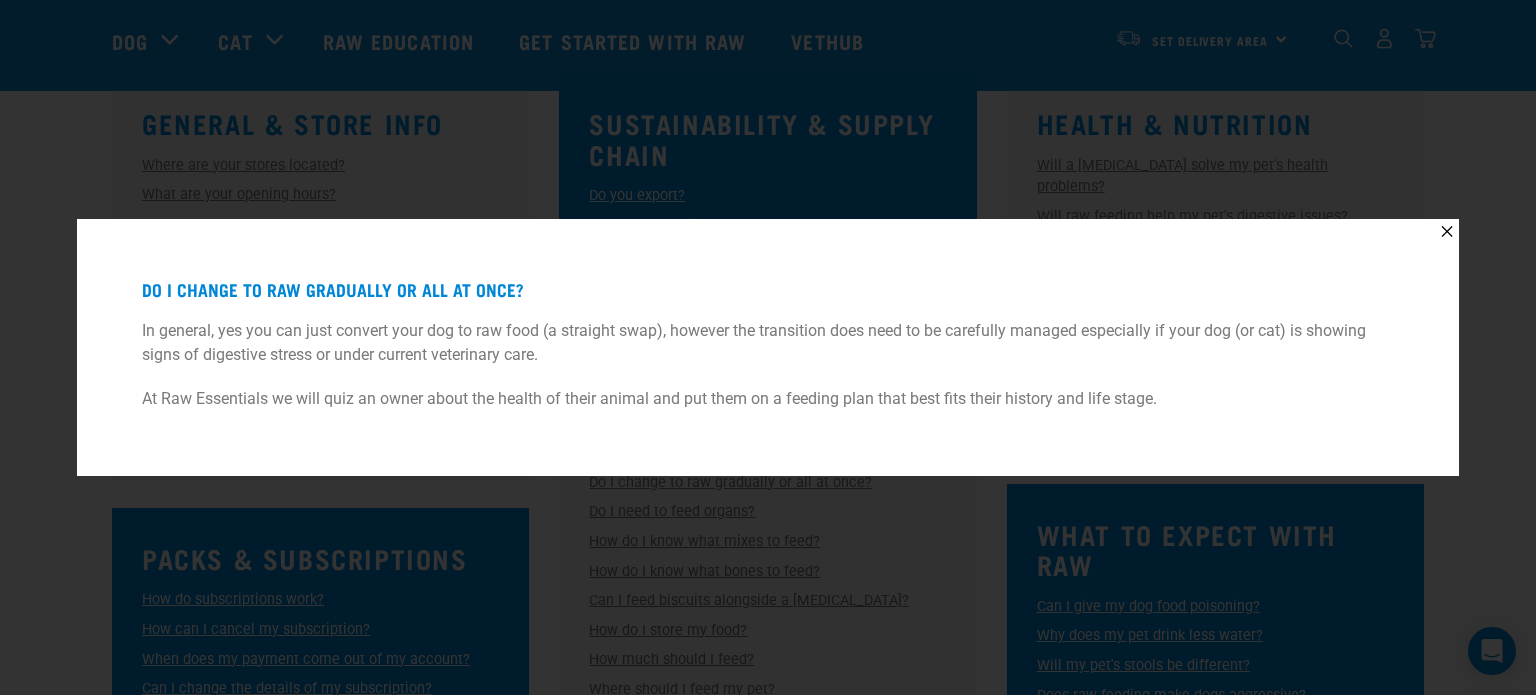 click on "✕
Do I change to raw gradually or all at once?
In general, yes you can just convert your dog to raw food (a straight swap), however the transition does need to be carefully managed especially if your dog (or cat) is showing signs of digestive stress or under current veterinary care.  At Raw Essentials we will quiz an owner about the health of their animal and put them on a feeding plan that best fits their history and life stage." at bounding box center [768, 347] 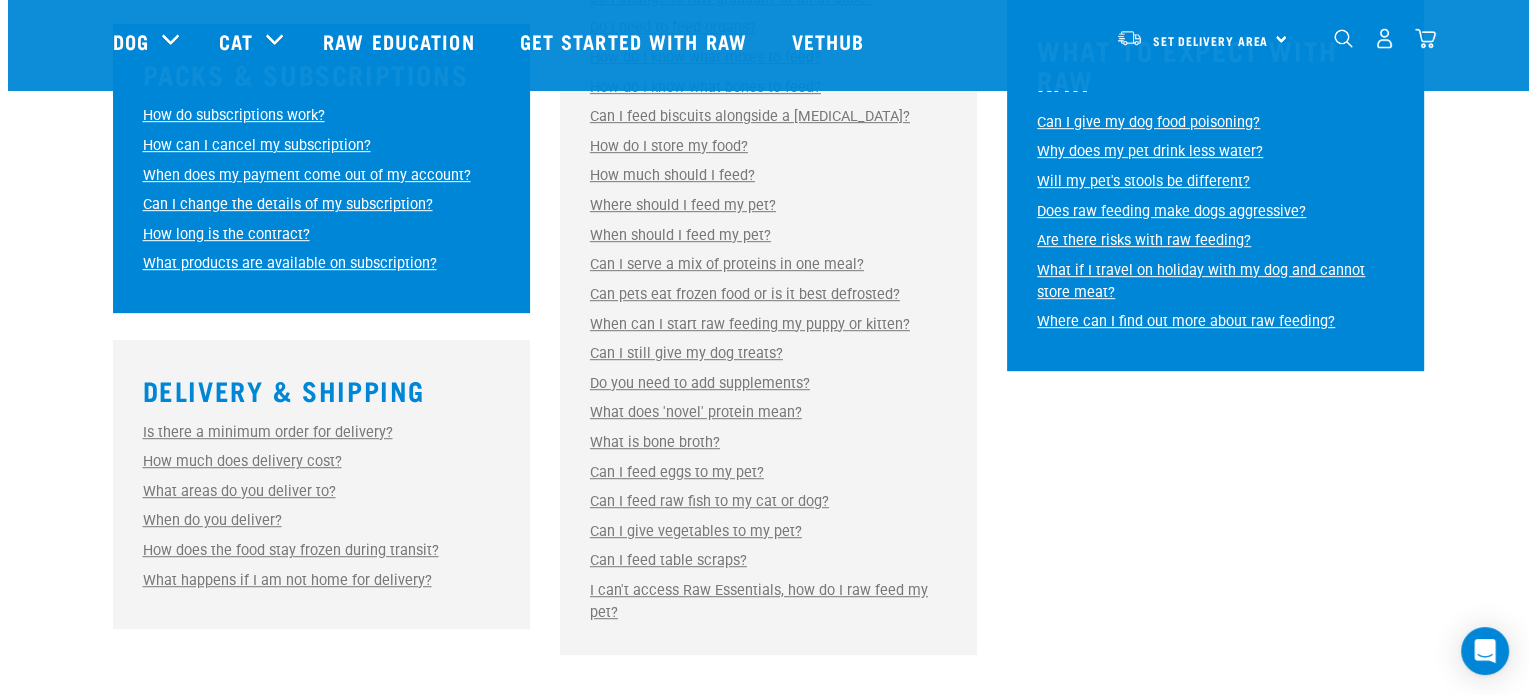 scroll, scrollTop: 995, scrollLeft: 0, axis: vertical 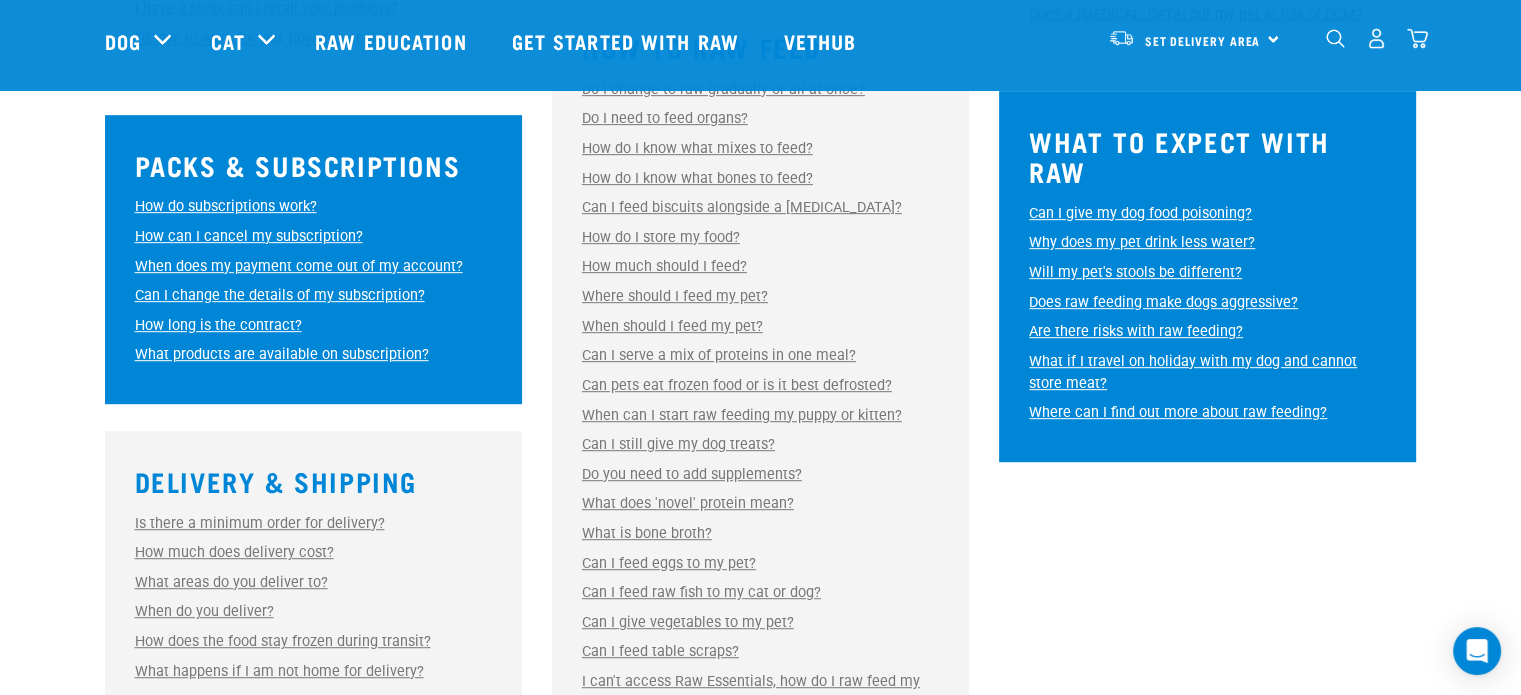 click on "Where should I feed my pet?" at bounding box center (675, 296) 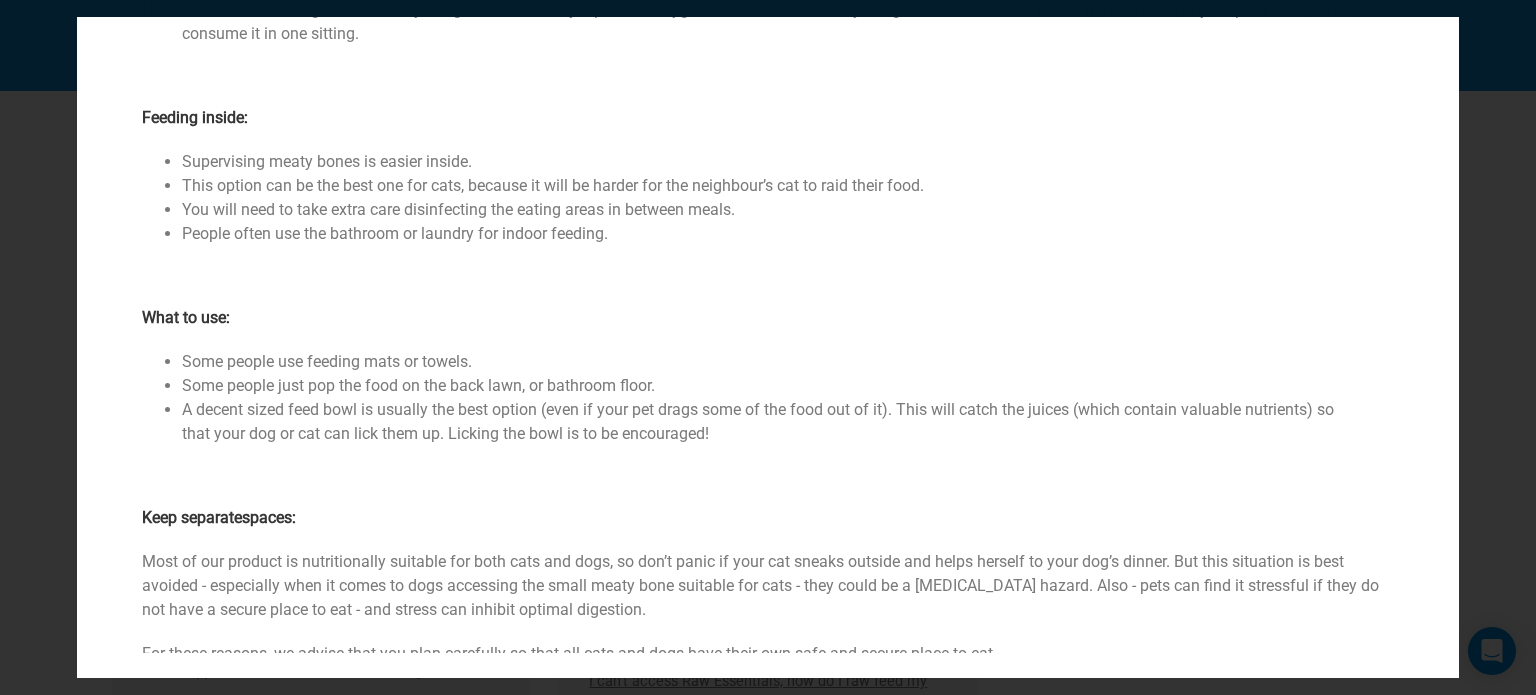 scroll, scrollTop: 288, scrollLeft: 0, axis: vertical 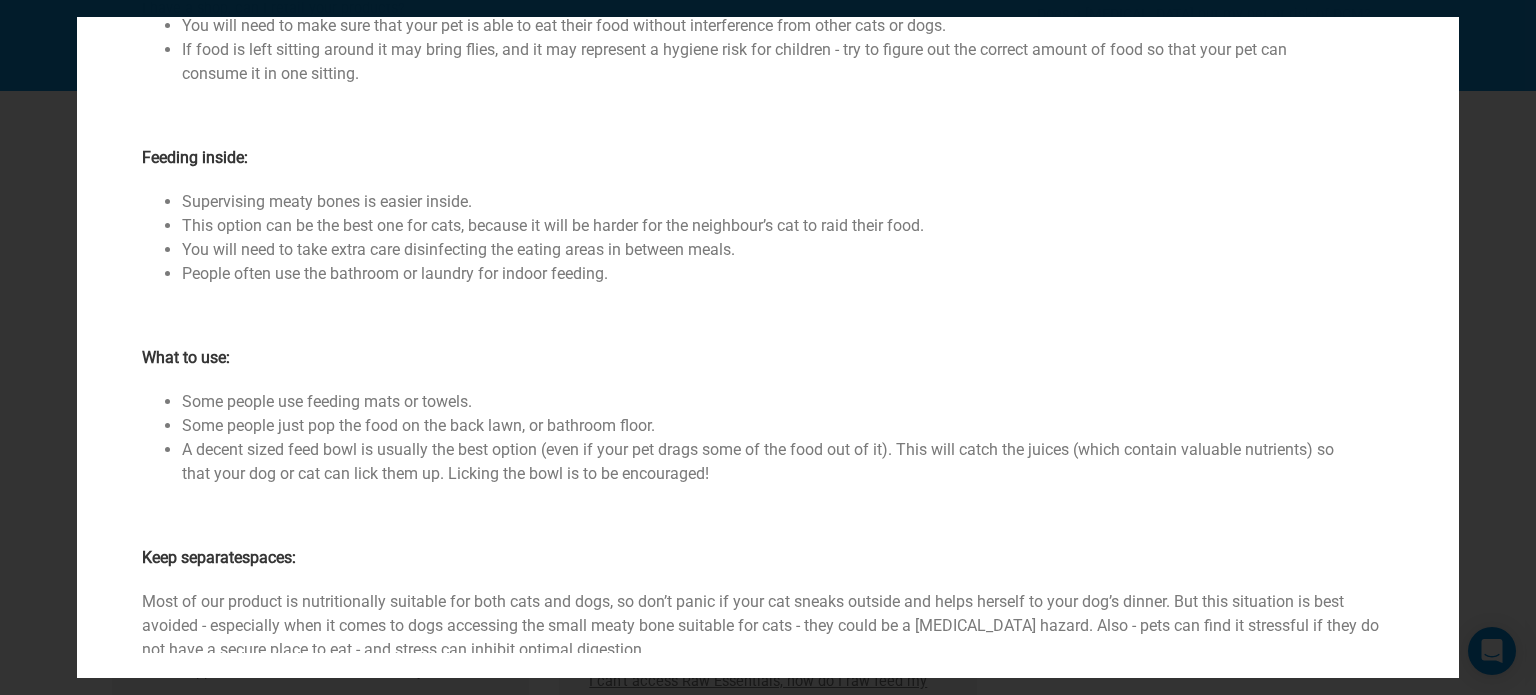 click on "✕
Where should I feed my pet?
Feeding outside: This is easiest in terms of cleanliness. We recommend that you supervise your dog when they are gnawing on bones. You will need to make sure that your pet is able to eat their food without interference from other cats or dogs. If food is left sitting around it may bring flies, and it may represent a hygiene risk for children - try to figure out the correct amount of food so that your pet can consume it in one sitting. Feeding inside: Supervising meaty bones is easier inside. This option can be the best one for cats, because it will be harder for the neighbour’s cat to raid their food. You will need to take extra care disinfecting the eating areas in between meals. People often use the bathroom or laundry for indoor feeding. What to use: Some people use feeding mats or towels. Some people just pop the food on the back lawn, or bathroom floor. Keep separate  spaces:" at bounding box center [768, 347] 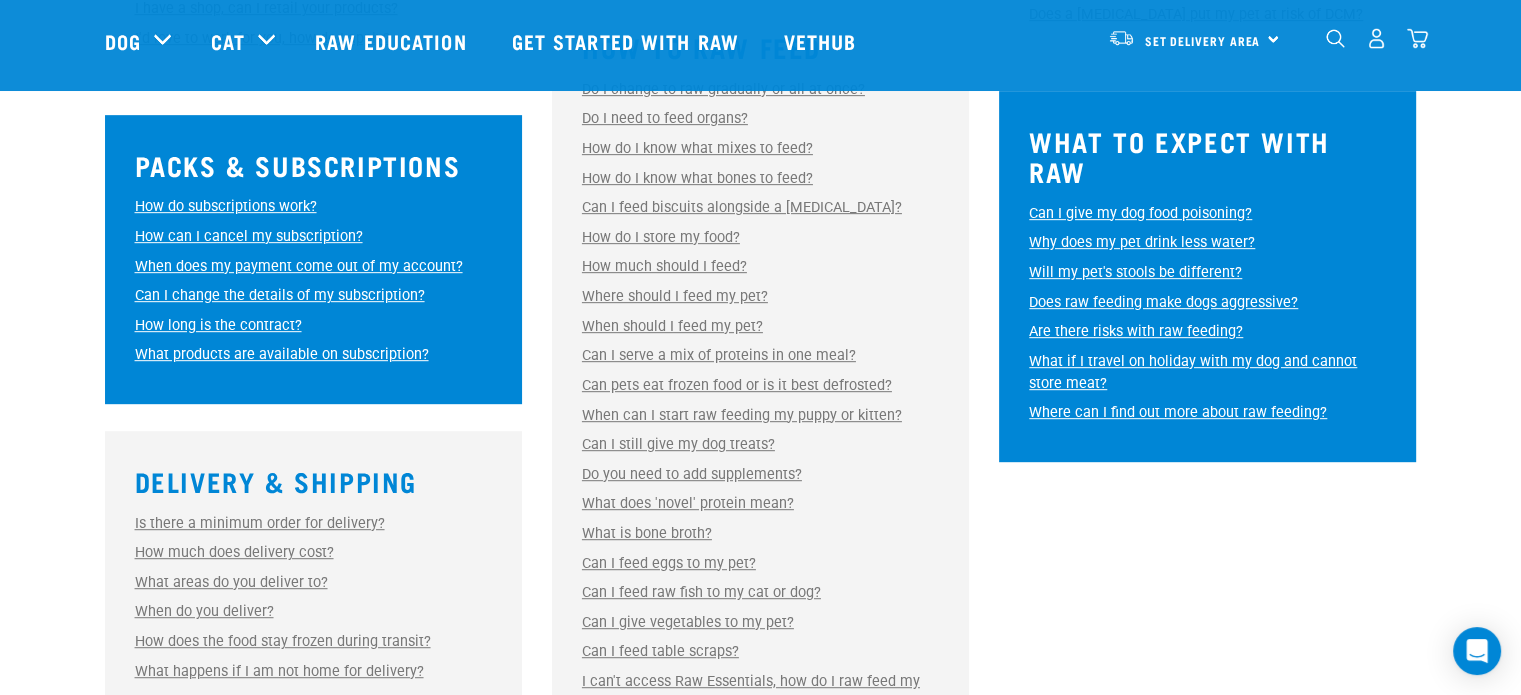 click on "When  should I feed my pet?" at bounding box center [672, 326] 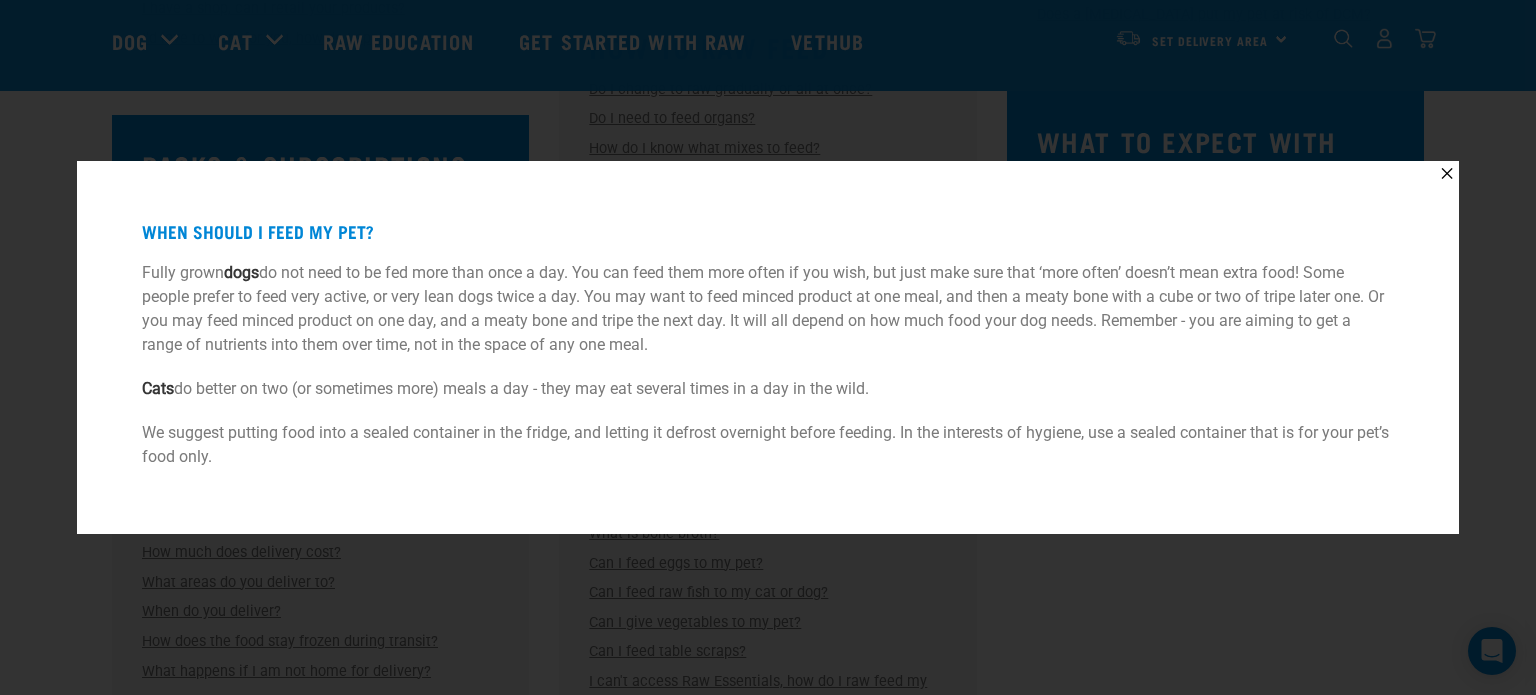 click on "✕
When  should I feed my pet?
Fully grown  dogs  do not need to be fed more than once a day. You can feed them more often if you wish, but just make sure that ‘more often’ doesn’t mean extra food! Some people prefer to feed very active, or very lean dogs twice a day. You may want to feed minced product at one meal, and then a meaty bone with a cube or two of tripe later one. Or you may feed minced product on one day, and a meaty bone and tripe the next day. It will all depend on how much food your dog needs. Remember - you are aiming to get a range of nutrients into them over time, not in the space of any one meal. Cats  do better on two (or sometimes more) meals a day - they may eat several times in a day in the wild. We suggest putting food into a sealed container in the fridge, and letting it defrost overnight before feeding. In the interests of hygiene, use a sealed container that is for your pet’s food only." at bounding box center (768, 347) 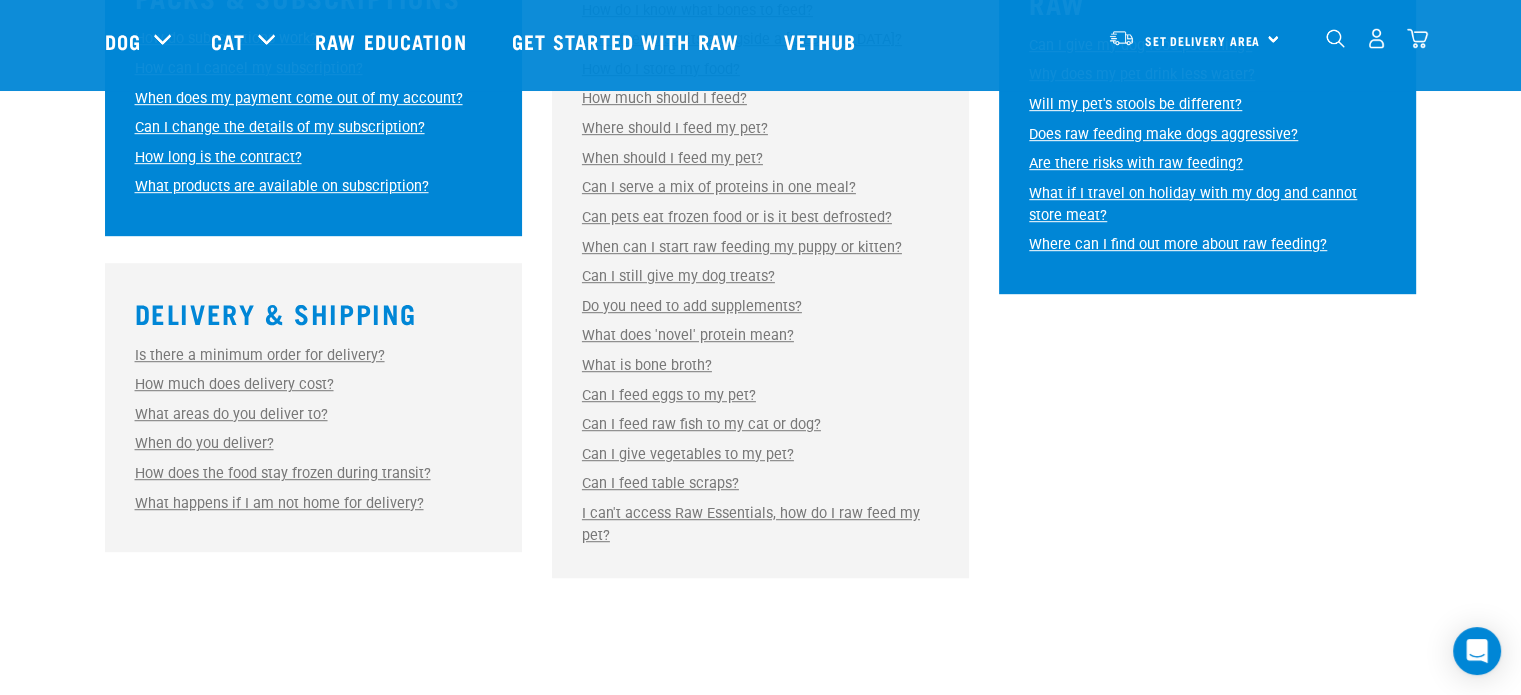 scroll, scrollTop: 1168, scrollLeft: 0, axis: vertical 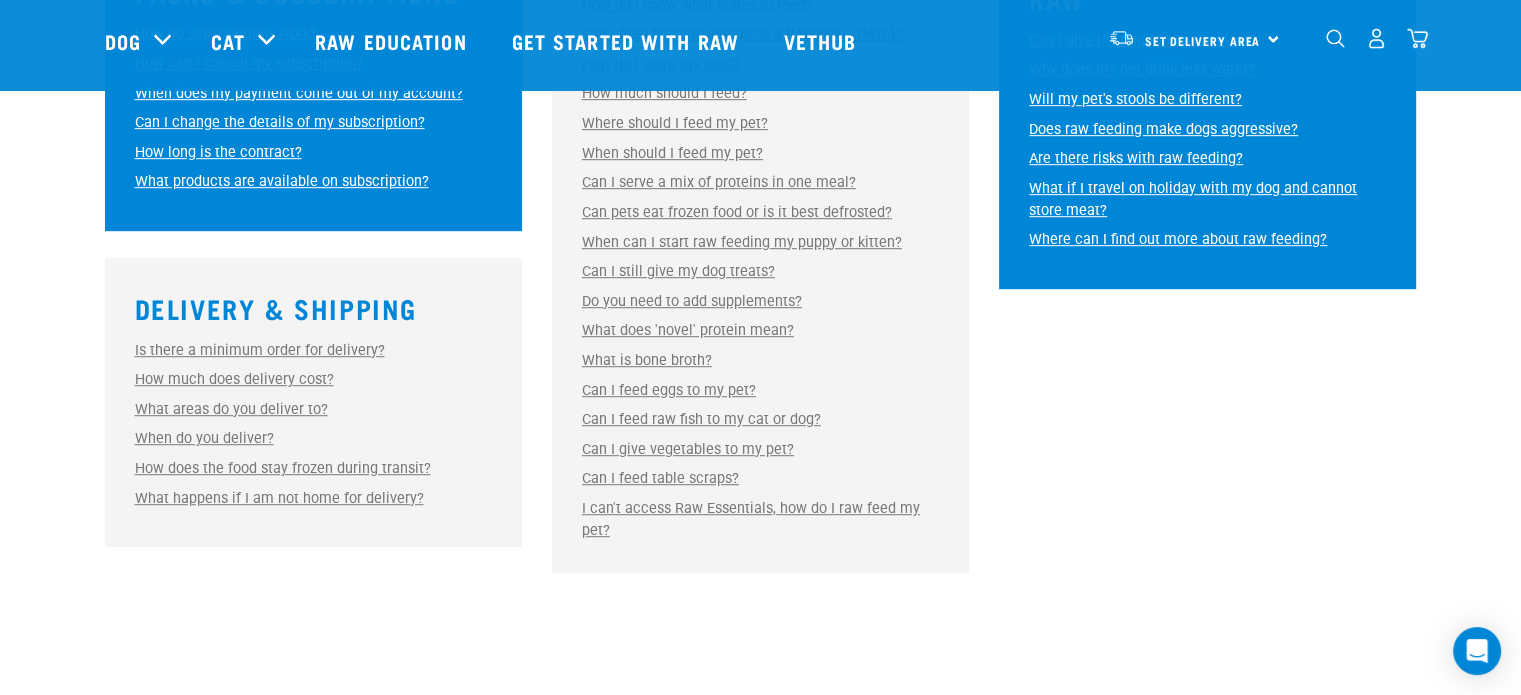 click on "Can I feed table scraps?" at bounding box center [660, 478] 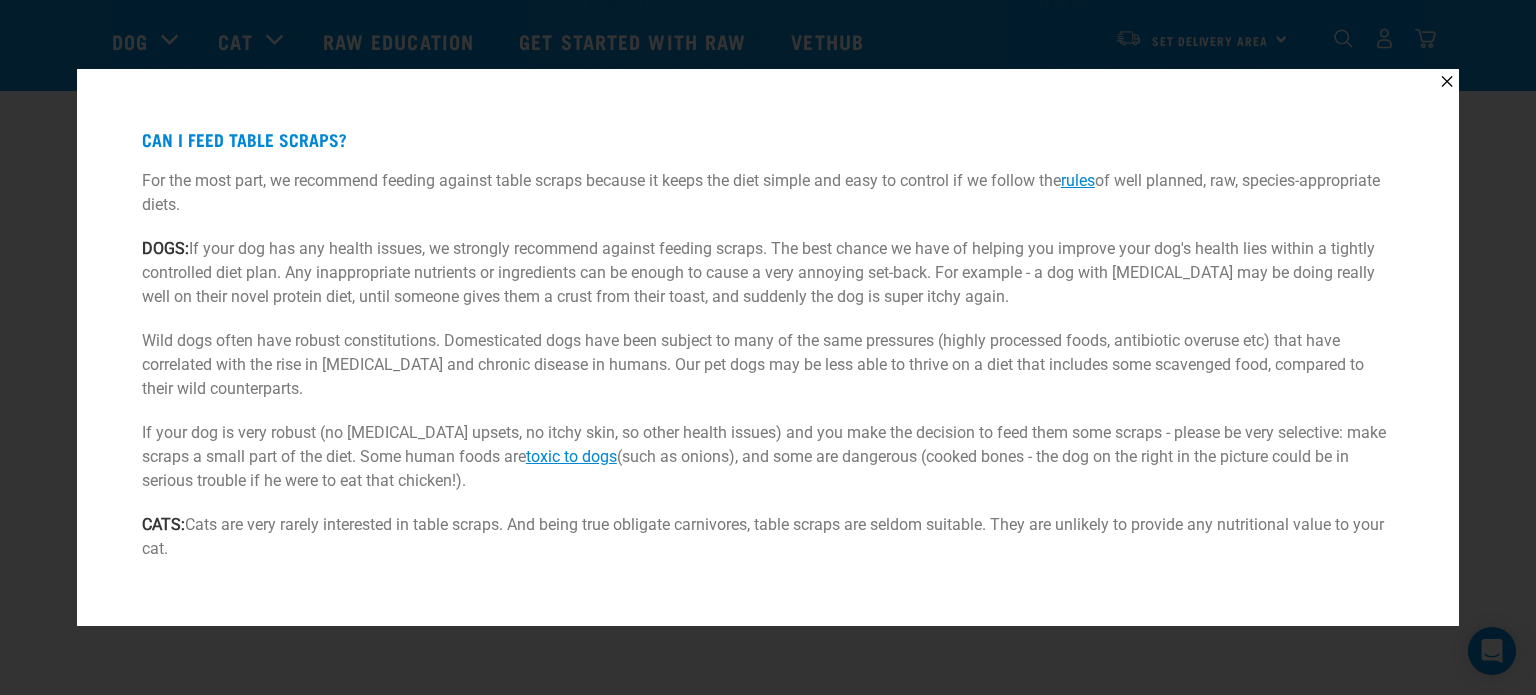 click on "✕
Can I feed table scraps?
For the most part, we recommend feeding against table scraps because it keeps the diet simple and easy to control if we follow the  rules  of well planned, raw, species-appropriate diets.
DOGS:  If your dog has any health issues, we strongly recommend against feeding scraps. The best chance we have of helping you improve your dog's health lies within a tightly controlled diet plan. Any inappropriate nutrients or ingredients can be enough to cause a very annoying set-back. For example - a dog with sensitive skin may be doing really well on their novel protein diet, until someone gives them a crust from their toast, and suddenly the dog is super itchy again.
If your dog is very robust (no gastro upsets, no itchy skin, so other health issues) and you make the decision to feed them some scraps - please be very selective: make scraps a small part of the diet. Some human foods are  toxic to dogs
CATS:" at bounding box center (768, 347) 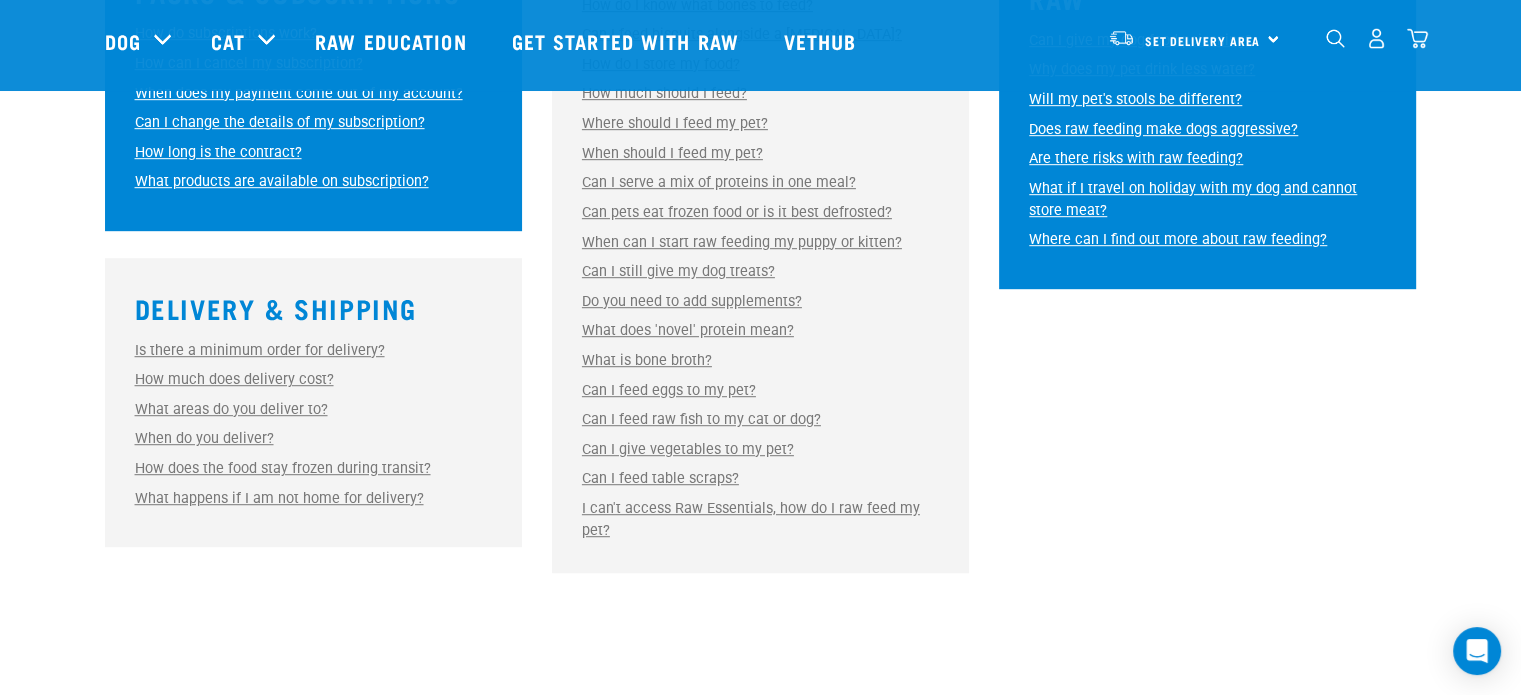 click on "Can I feed eggs to my pet?" at bounding box center (669, 390) 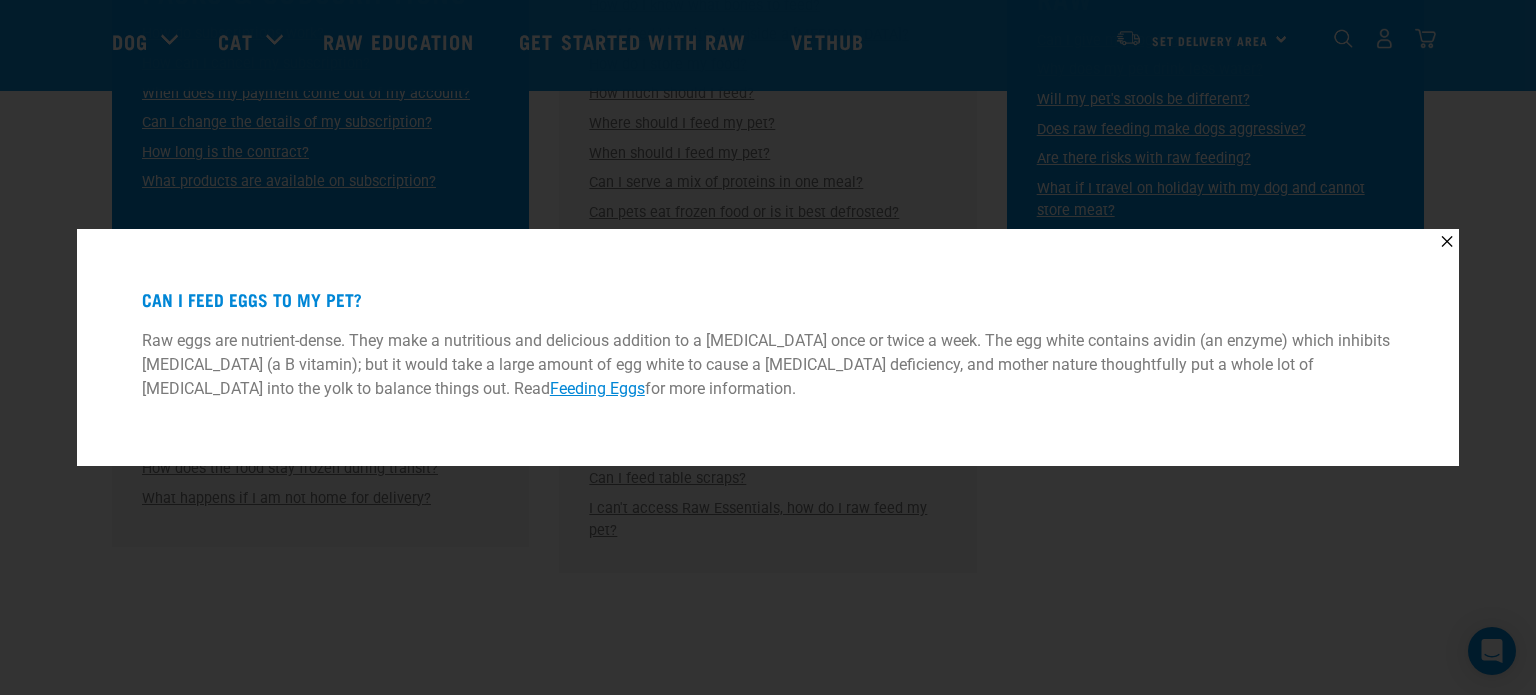 click on "✕
Can I feed eggs to my pet?
Raw eggs are nutrient-dense. They make a nutritious and delicious addition to a raw diet once or twice a week. The egg white contains avidin (an enzyme) which inhibits biotin (a B vitamin); but it would take a large amount of egg white to cause a biotin deficiency, and mother nature thoughtfully put a whole lot of biotin into the yolk to balance things out. Read  Feeding Eggs  for more information." at bounding box center (768, 347) 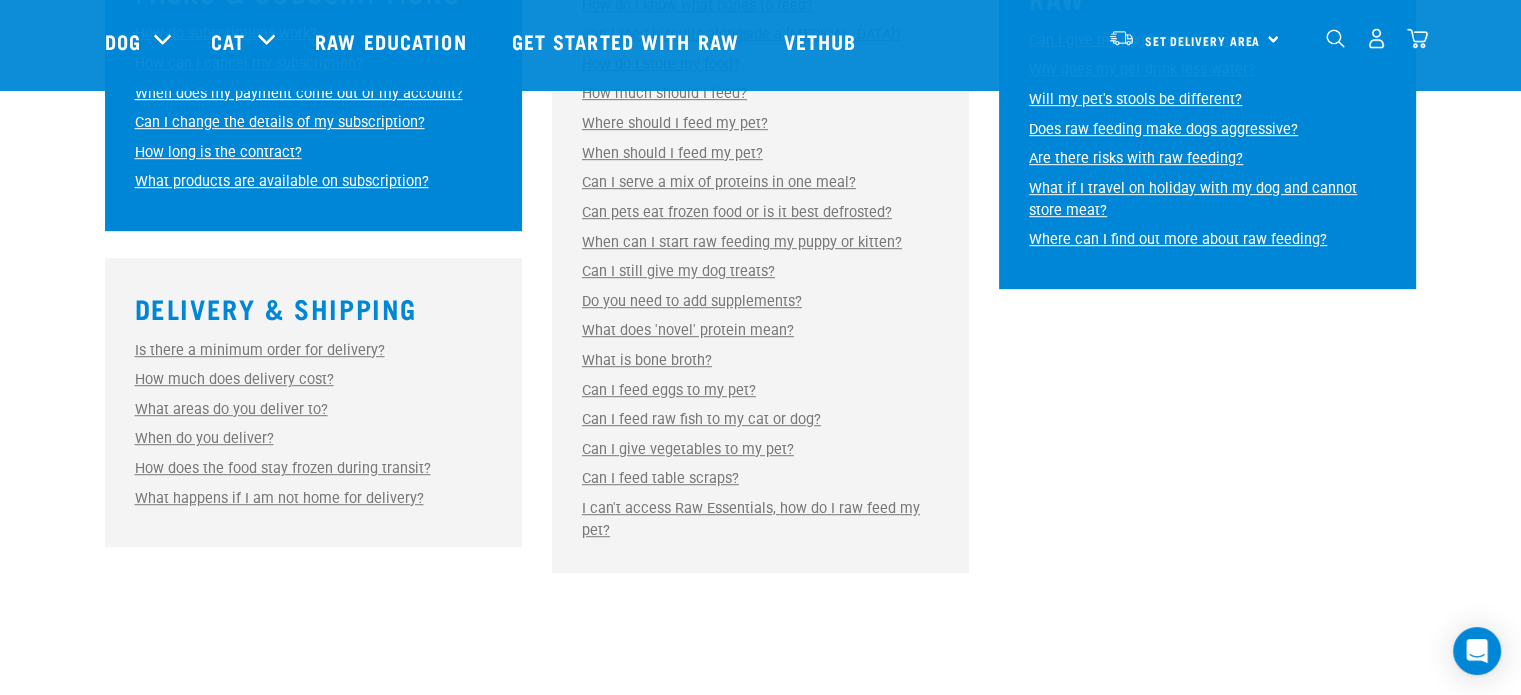 click on "Is there a minimum order for delivery?" at bounding box center [260, 350] 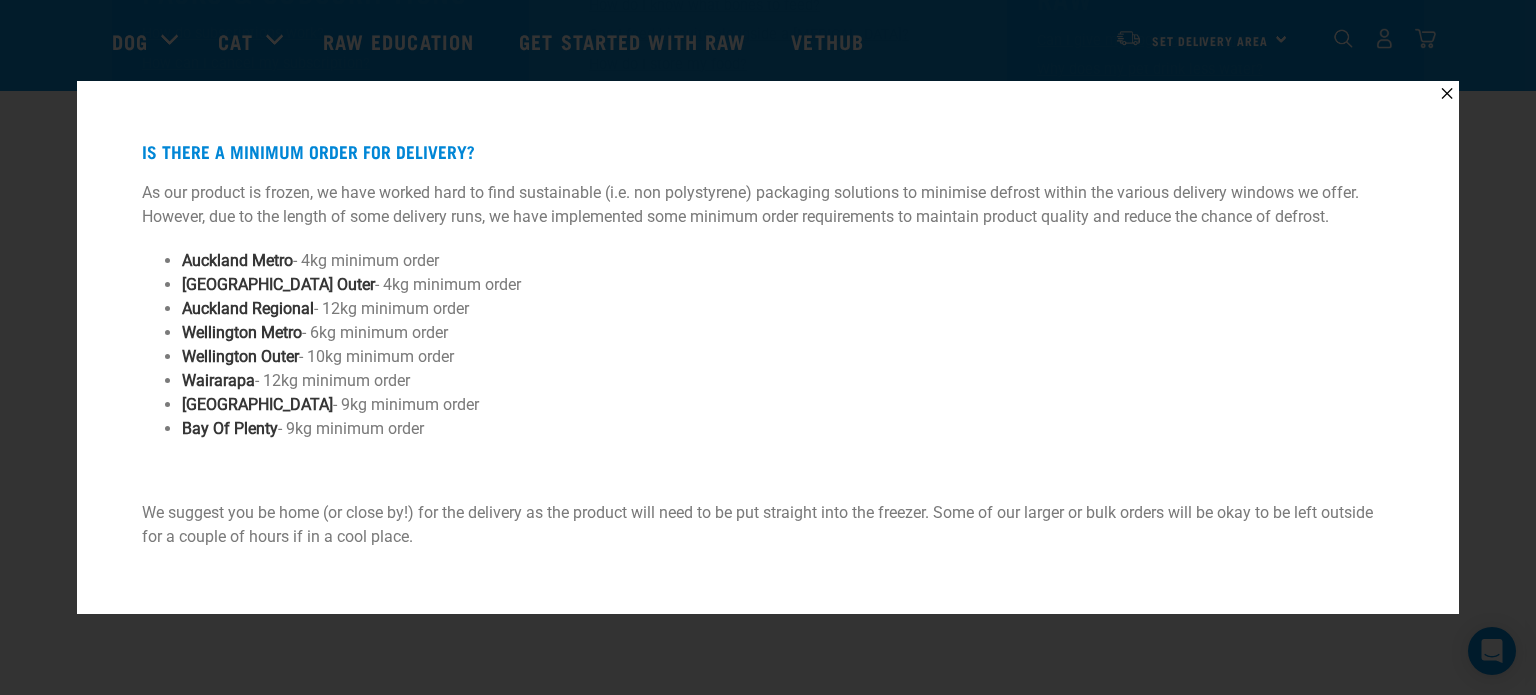 click on "Is there a minimum order for delivery?
As our product is frozen, we have worked hard to find sustainable (i.e. non polystyrene) packaging solutions to minimise defrost within the various delivery windows we offer. However, due to the length of some delivery runs, we have implemented some minimum order requirements to maintain product quality and reduce the chance of defrost.
Auckland Metro  - 4kg minimum order Auckland Outer  - 4kg minimum order Auckland Regional  - 12kg minimum order Wellington Metro  - 6kg minimum order Wellington Outer - 10kg minimum order Wairarapa  - 12kg minimum order Waikato  - 9kg minimum order Bay Of Plenty  - 9kg minimum order We suggest you be home (or close by!) for the delivery as the product will need to be put straight into the freezer. Some of our larger or bulk orders will be okay to be left outside for a couple of hours if in a cool place." at bounding box center [768, 348] 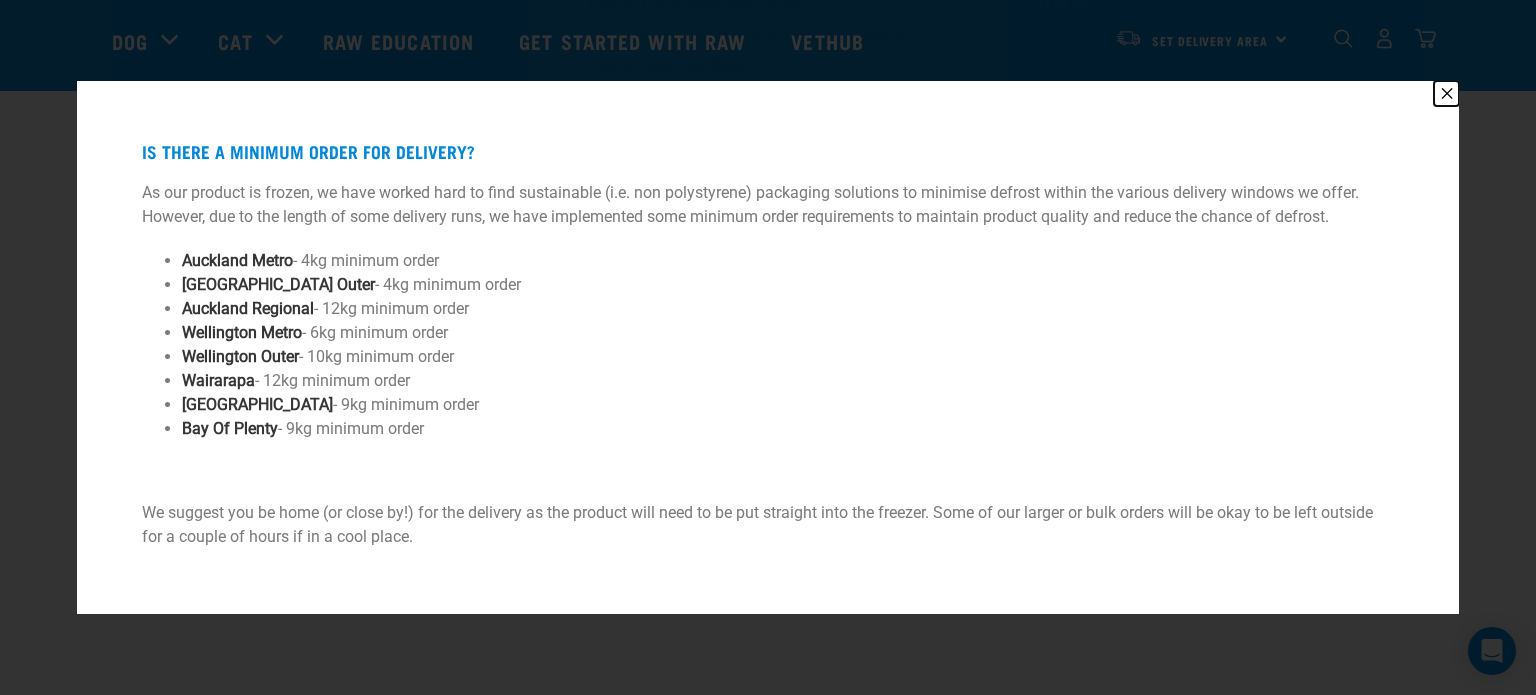click on "✕" at bounding box center [1446, 93] 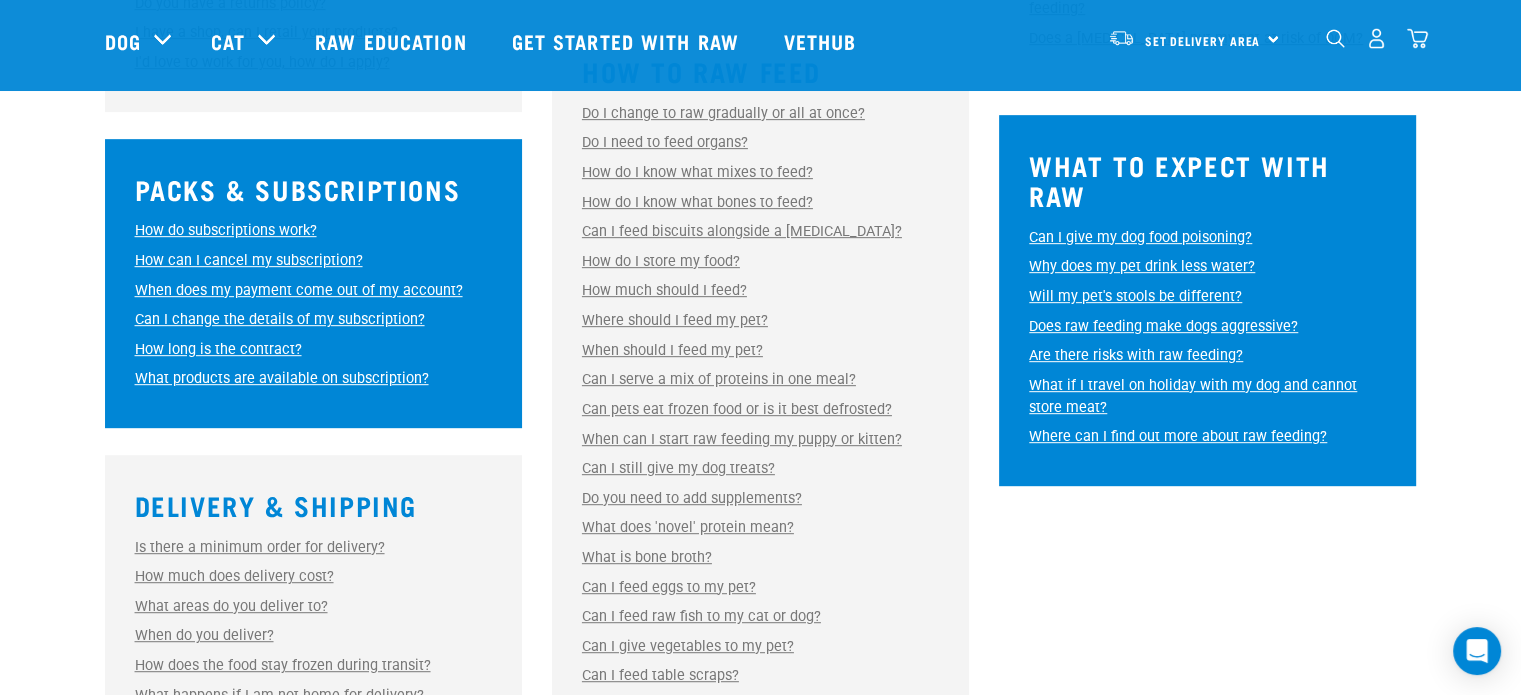 scroll, scrollTop: 800, scrollLeft: 0, axis: vertical 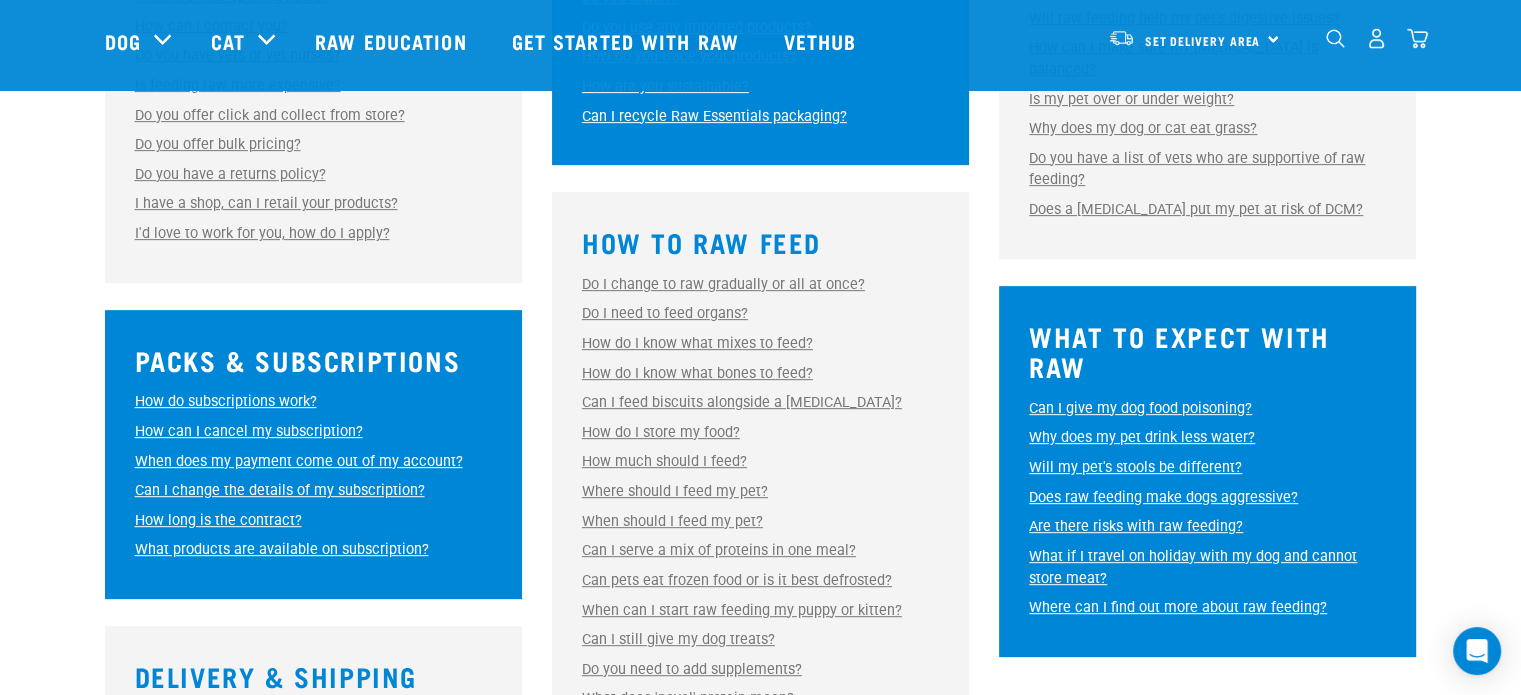 click on "Can I give my dog food poisoning?
Can I give my dog food poisoning?
Healthy animals deal with large amounts of bacteria (just like they would in the wild). Stomach acid, bile and gut microbes control pathogenic (disease causing) bacteria. A raw-fed carnivore’s stomach is highly acidic and there aren’t many organisms that can survive it.  Factors that can contribute to salmonella disease can include: age, poor nutrition, quality of food, presence of other diseases, stress etc. We find that the risk of disease caused by salmonella can be controlled by having a healthy animal on a well planned raw food diet combined with sensible meat hygiene practices at home." at bounding box center (1207, 409) 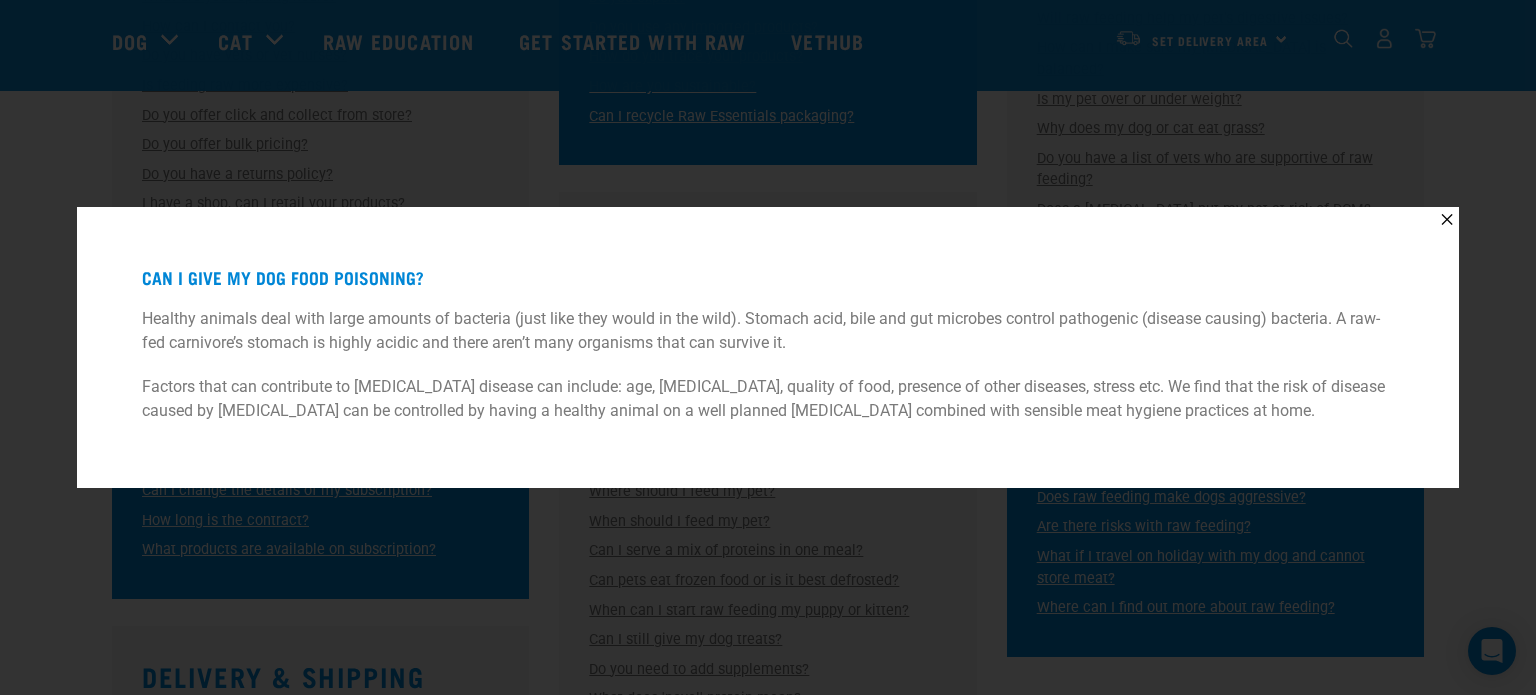 click on "✕
Can I give my dog food poisoning?
Healthy animals deal with large amounts of bacteria (just like they would in the wild). Stomach acid, bile and gut microbes control pathogenic (disease causing) bacteria. A raw-fed carnivore’s stomach is highly acidic and there aren’t many organisms that can survive it.  Factors that can contribute to salmonella disease can include: age, poor nutrition, quality of food, presence of other diseases, stress etc. We find that the risk of disease caused by salmonella can be controlled by having a healthy animal on a well planned raw food diet combined with sensible meat hygiene practices at home." at bounding box center (768, 347) 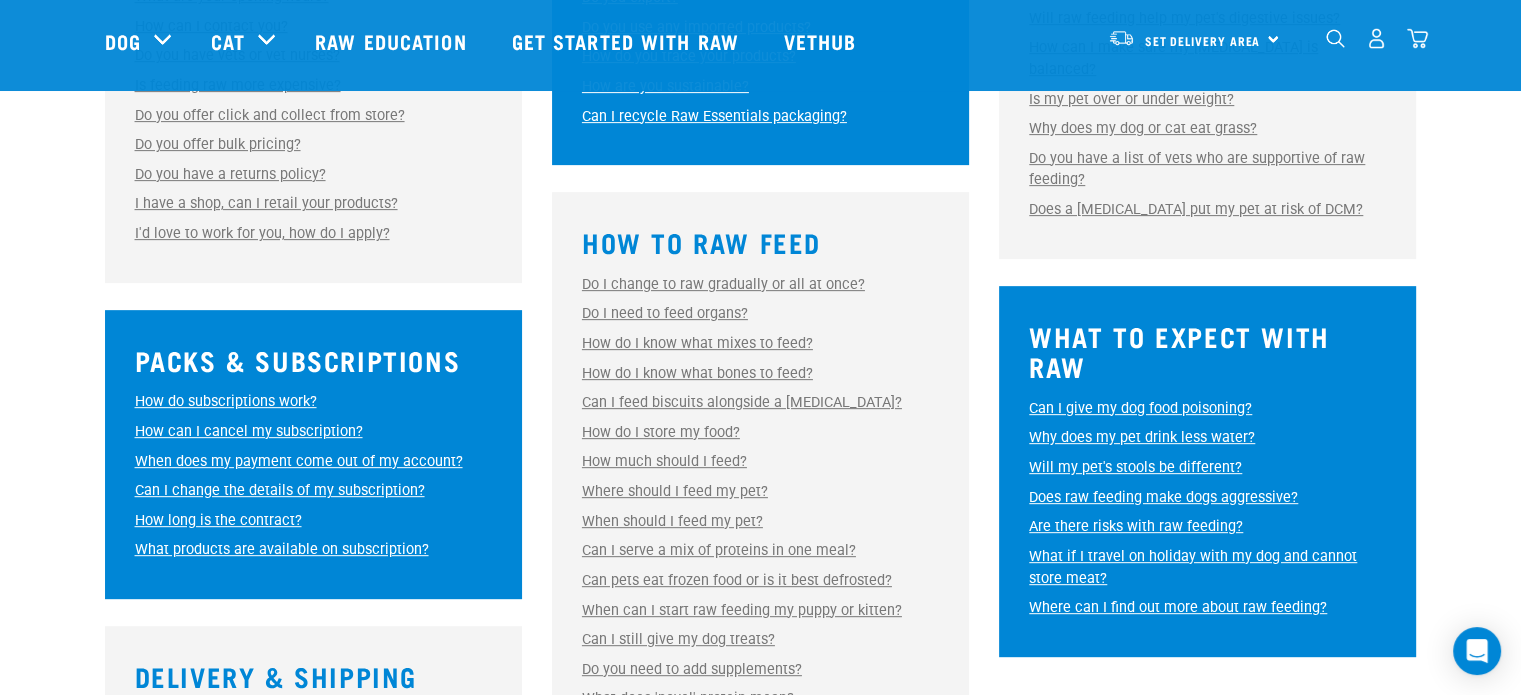 click on "Will my pet's stools be different?" at bounding box center [1135, 467] 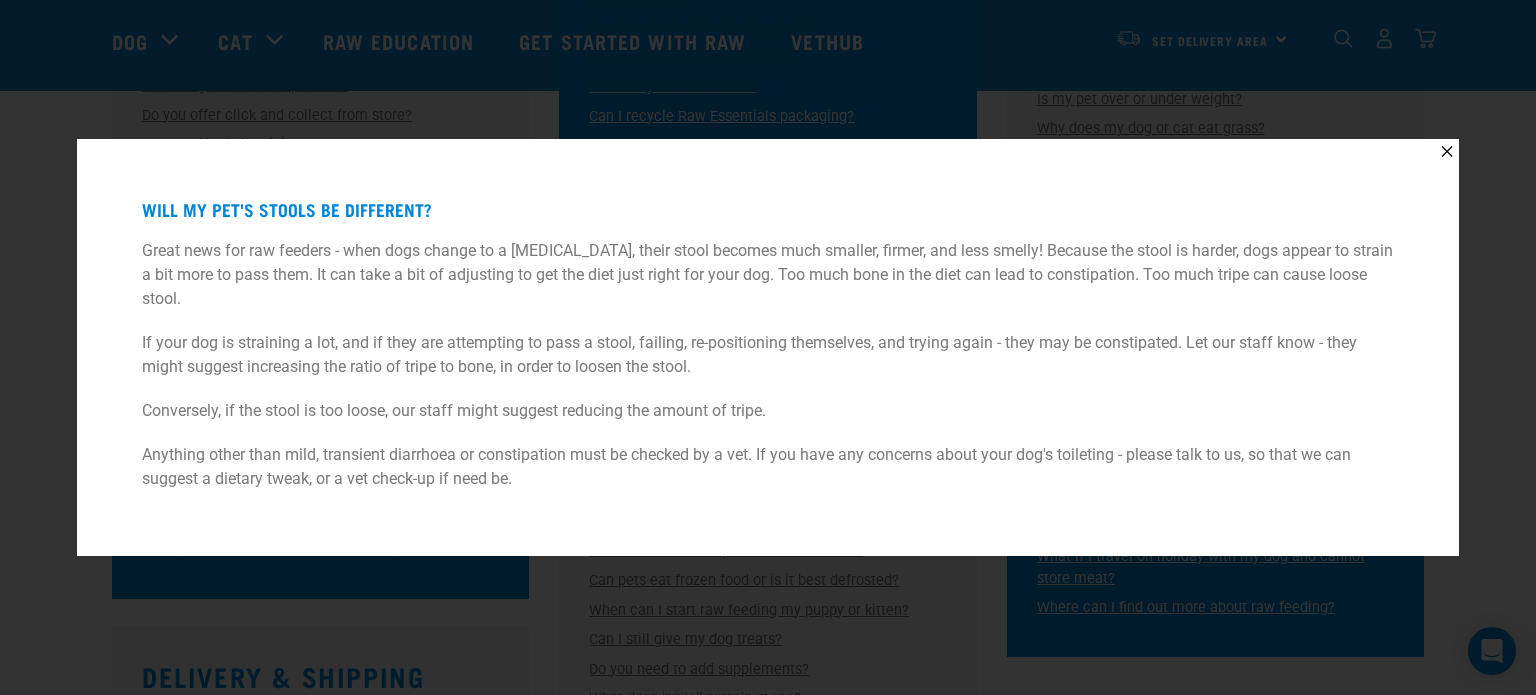 click on "✕
Will my pet's stools be different?
Great news for raw feeders - when dogs change to a raw diet, their stool becomes much smaller, firmer, and less smelly! Because the stool is harder, dogs appear to strain a bit more to pass them. It can take a bit of adjusting to get the diet just right for your dog. Too much bone in the diet can lead to constipation. Too much tripe can cause loose stool.  If your dog is straining a lot, and if they are attempting to pass a stool, failing, re-positioning themselves, and trying again - they may be constipated. Let our staff know - they might suggest increasing the ratio of tripe to bone, in order to loosen the stool. Conversely, if the stool is too loose, our staff might suggest reducing the amount of tripe." at bounding box center [768, 347] 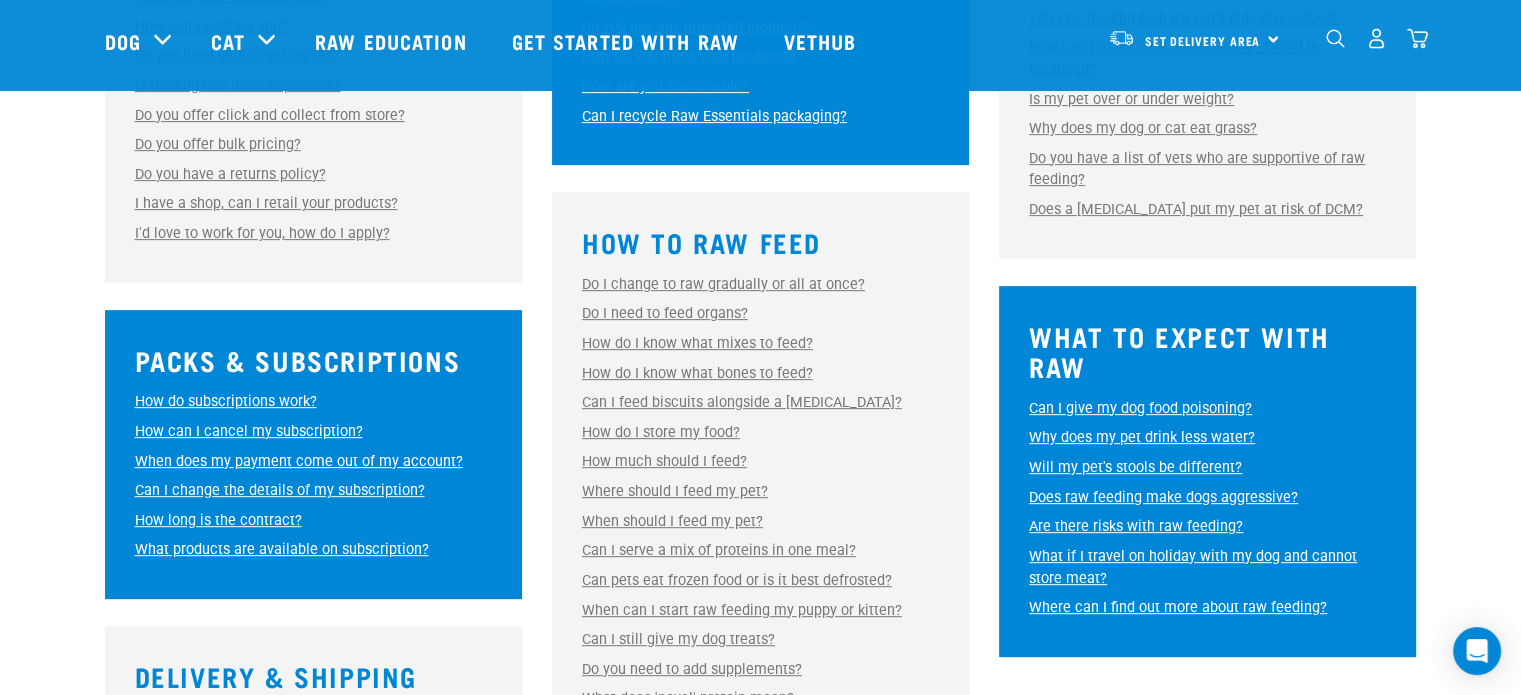 click on "Why does my pet drink less water?" at bounding box center (1142, 437) 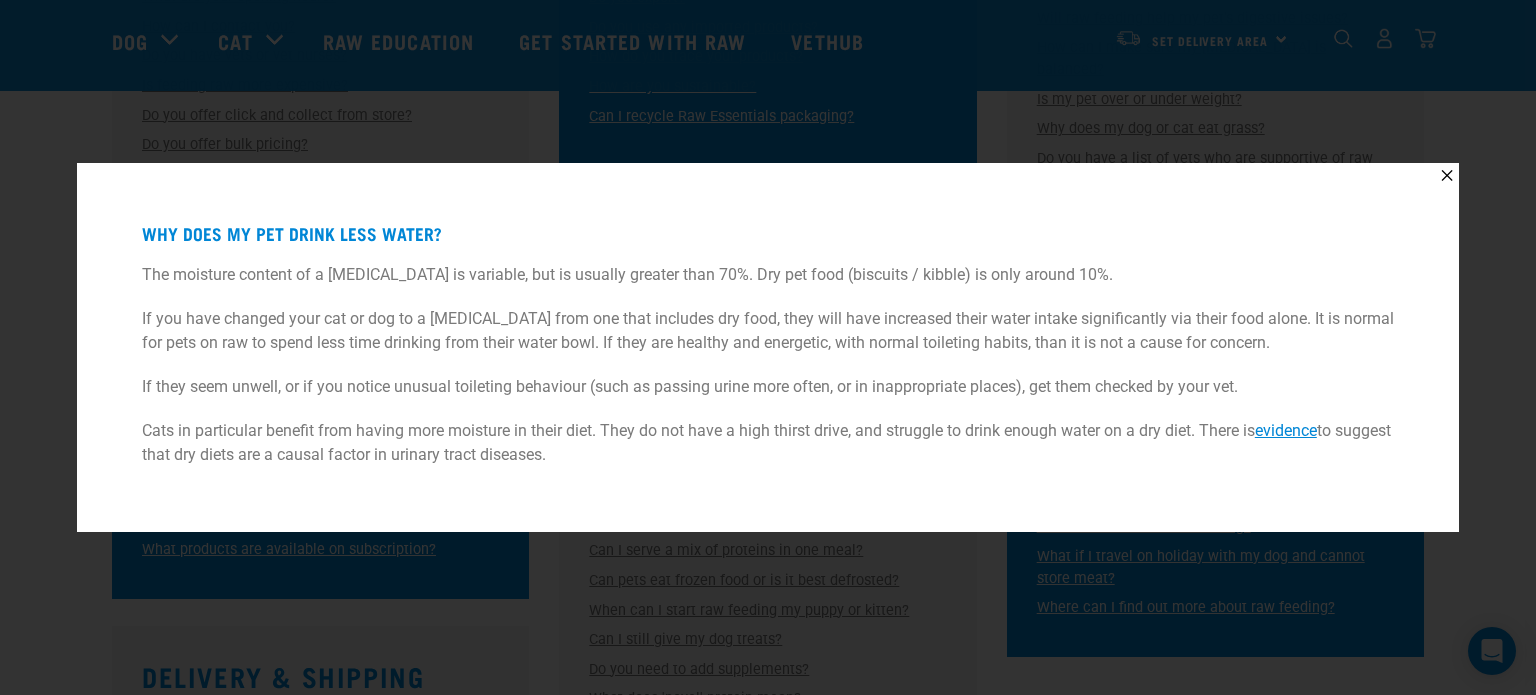 click on "✕
Why does my pet drink less water?
The moisture content of a raw diet is variable, but is usually greater than 70%. Dry pet food (biscuits / kibble) is only around 10%.  If you have changed your cat or dog to a raw diet from one that includes dry food, they will have increased their water intake significantly via their food alone. It is normal for pets on raw to spend less time drinking from their water bowl. If they are healthy and energetic, with normal toileting habits, than it is not a cause for concern. If they seem unwell, or if you notice unusual toileting behaviour (such as passing urine more often, or in inappropriate places), get them checked by your vet. Cats in particular benefit from having more moisture in their diet. They do not have a high thirst drive, and struggle to drink enough water on a dry diet. There is  evidence  to suggest that dry diets are a causal factor in urinary tract diseases." at bounding box center (768, 347) 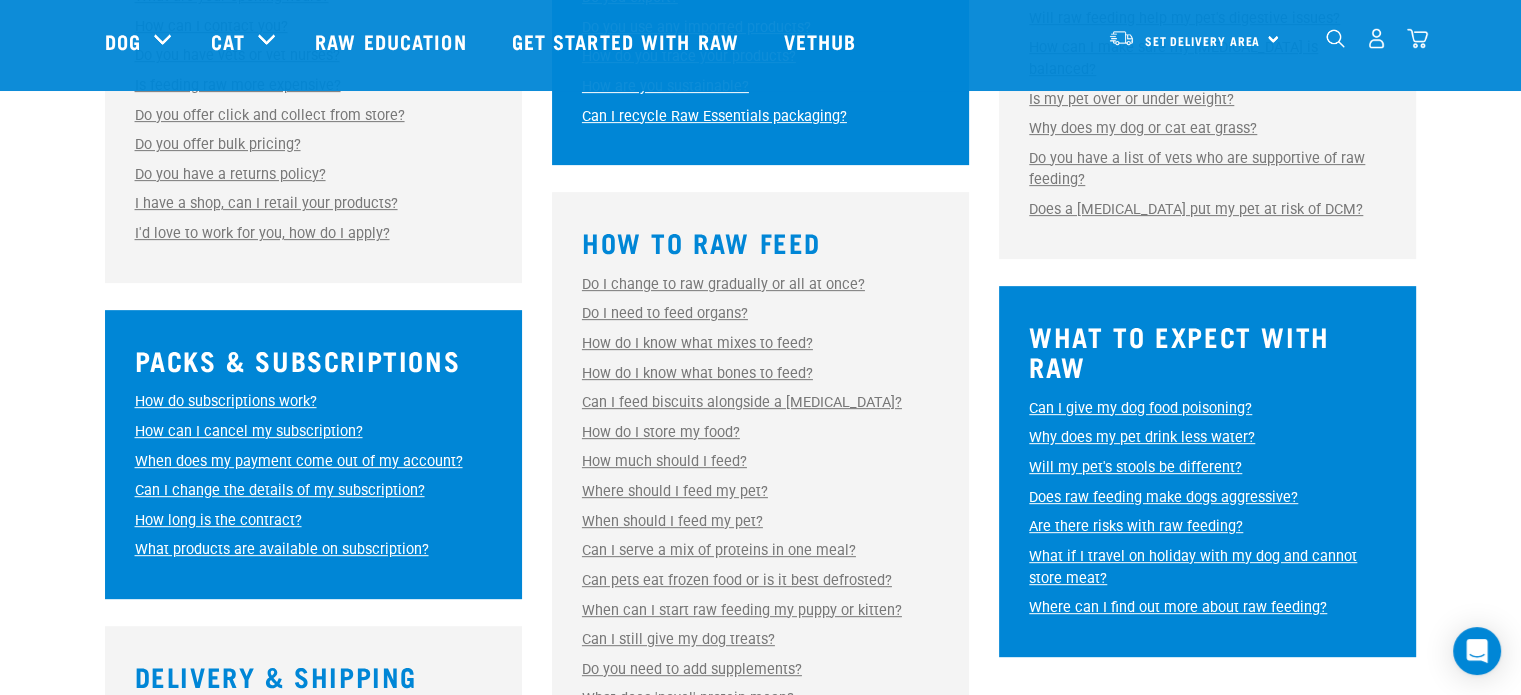 click on "Will my pet's stools be different?" at bounding box center (1135, 467) 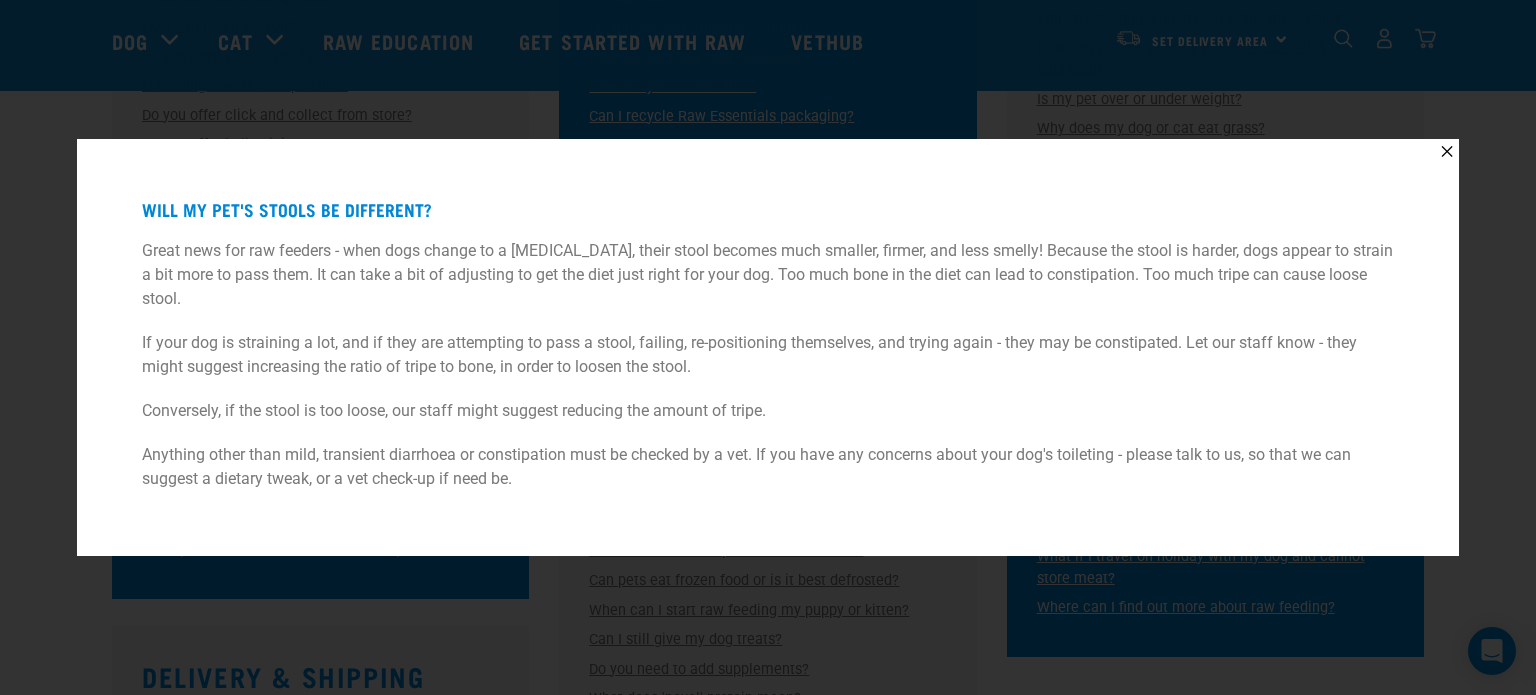 click on "✕
Will my pet's stools be different?
Great news for raw feeders - when dogs change to a raw diet, their stool becomes much smaller, firmer, and less smelly! Because the stool is harder, dogs appear to strain a bit more to pass them. It can take a bit of adjusting to get the diet just right for your dog. Too much bone in the diet can lead to constipation. Too much tripe can cause loose stool.  If your dog is straining a lot, and if they are attempting to pass a stool, failing, re-positioning themselves, and trying again - they may be constipated. Let our staff know - they might suggest increasing the ratio of tripe to bone, in order to loosen the stool. Conversely, if the stool is too loose, our staff might suggest reducing the amount of tripe." at bounding box center (768, 347) 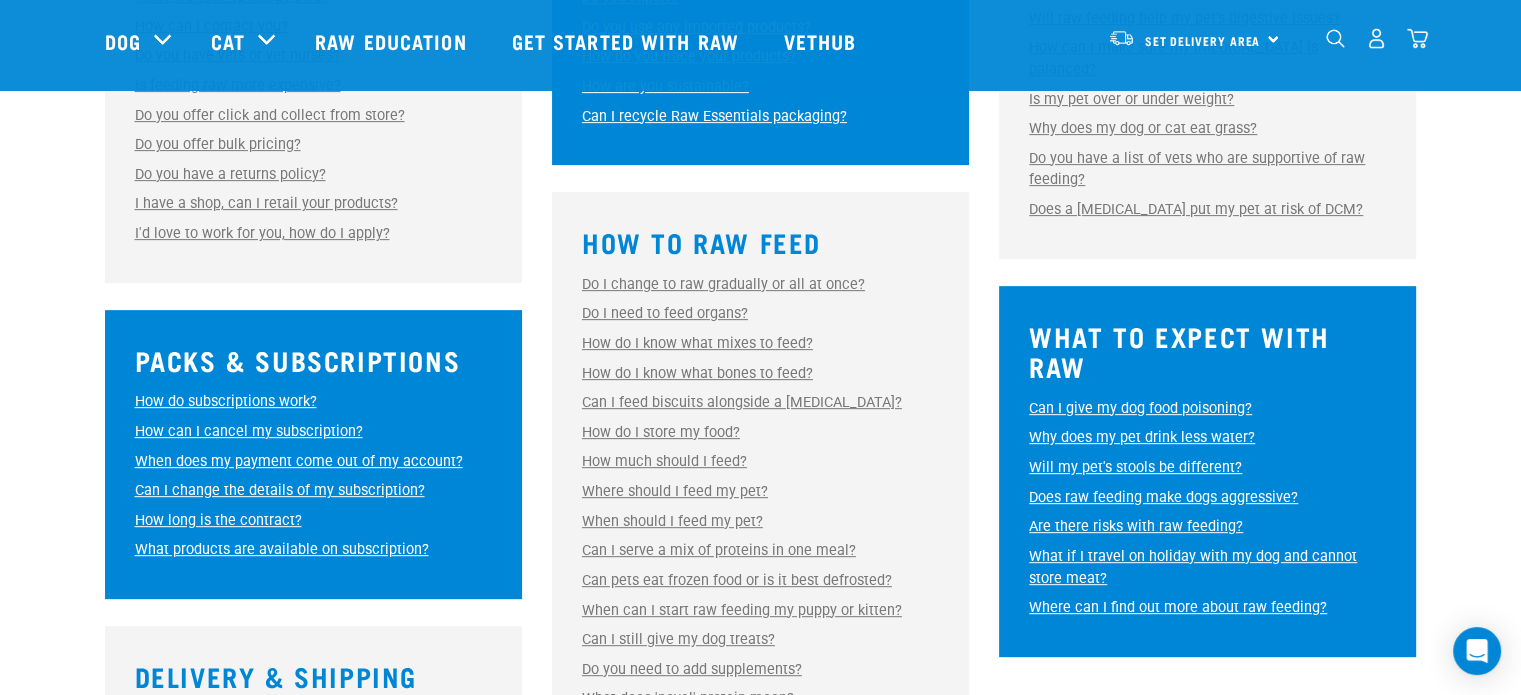 click on "Are there risks with raw feeding?" at bounding box center (1136, 526) 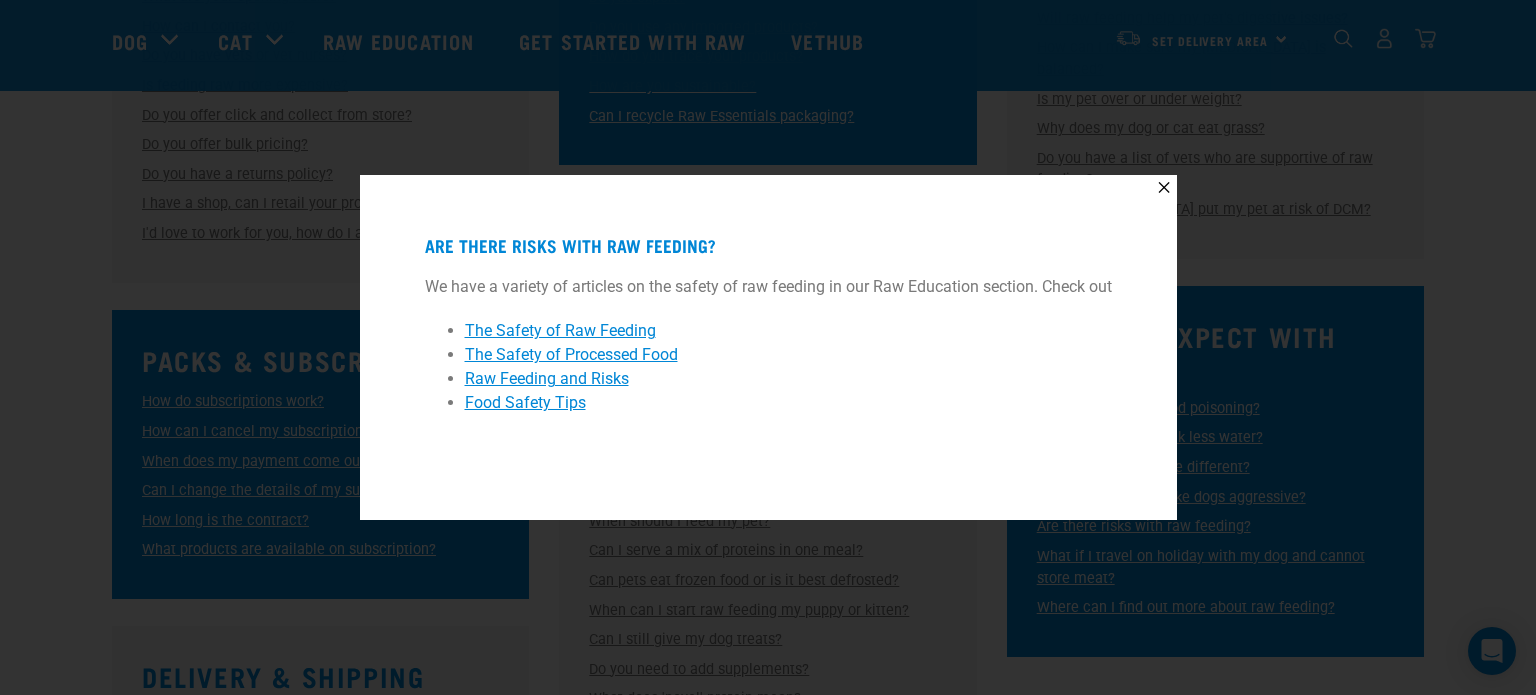 click on "✕
Are there risks with raw feeding?
We have a variety of articles on the safety of raw feeding in our Raw Education section. Check out The Safety of Raw Feeding The Safety of Processed Food Raw Feeding and Risks Food Safety Tips" at bounding box center [768, 347] 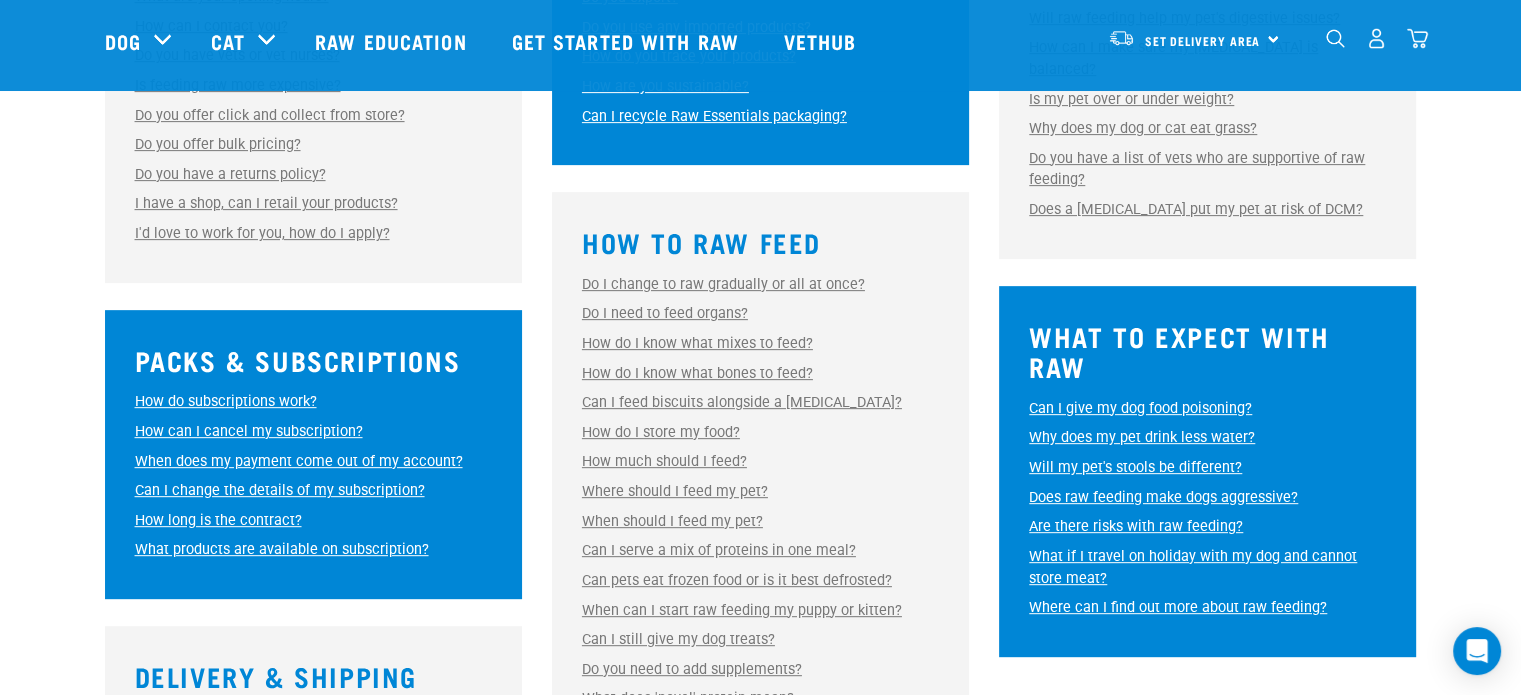 click on "What if I travel on holiday with my dog and cannot store meat?" at bounding box center (1193, 567) 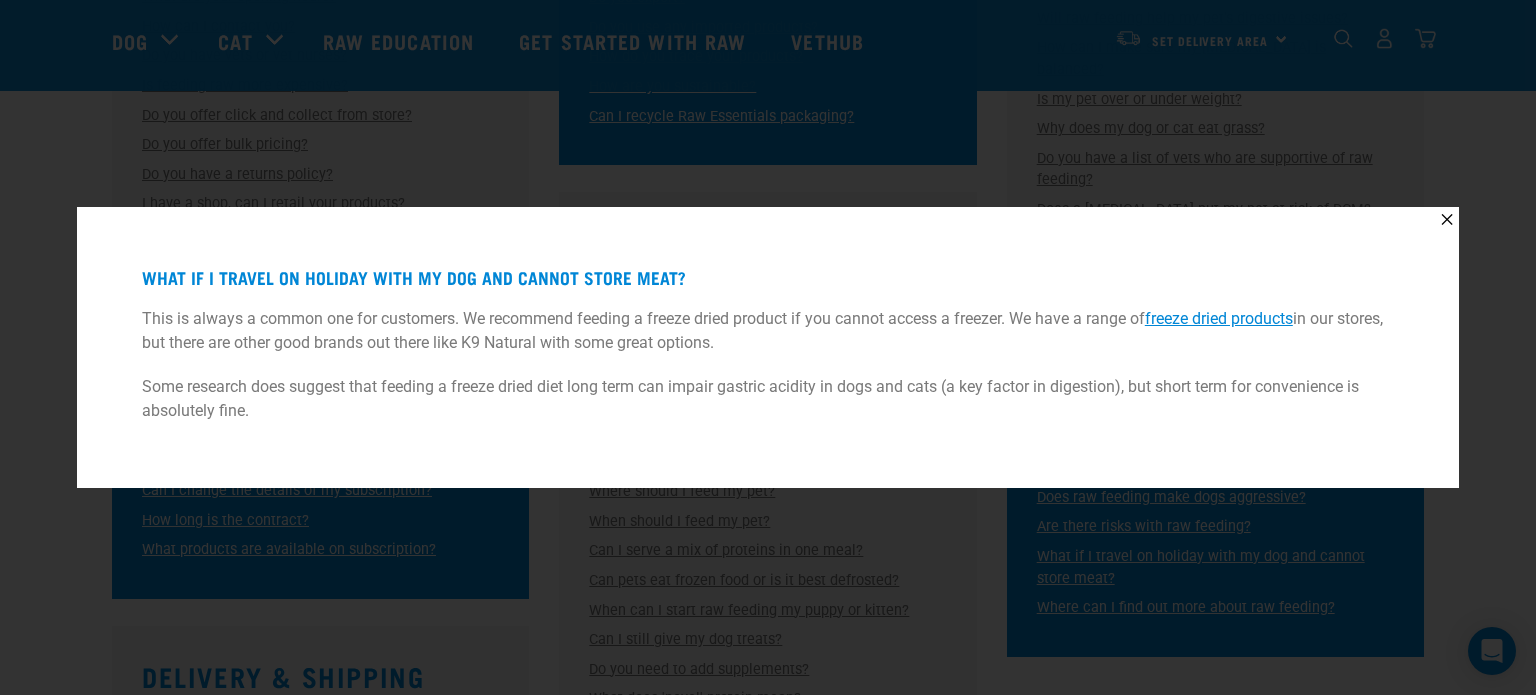click on "✕
What if I travel on holiday with my dog and cannot store meat?
This is always a common one for customers. We recommend feeding a freeze dried product if you cannot access a freezer. We have a range of  freeze dried products  in our stores, but there are other good brands out there like K9 Natural with some great options.
Some research does suggest that feeding a freeze dried diet long term can impair gastric acidity in dogs and cats (a key factor in digestion), but short term for convenience is absolutely fine." at bounding box center [768, 347] 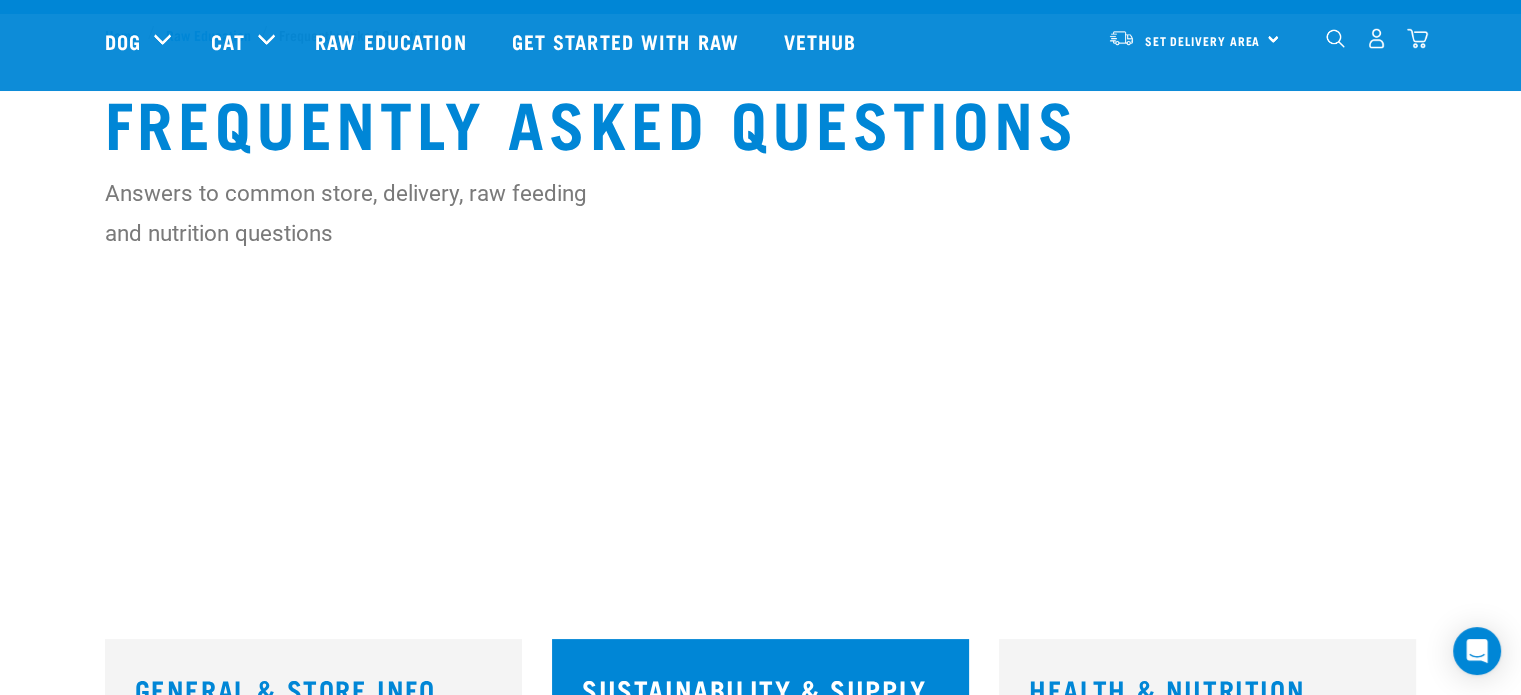 scroll, scrollTop: 0, scrollLeft: 0, axis: both 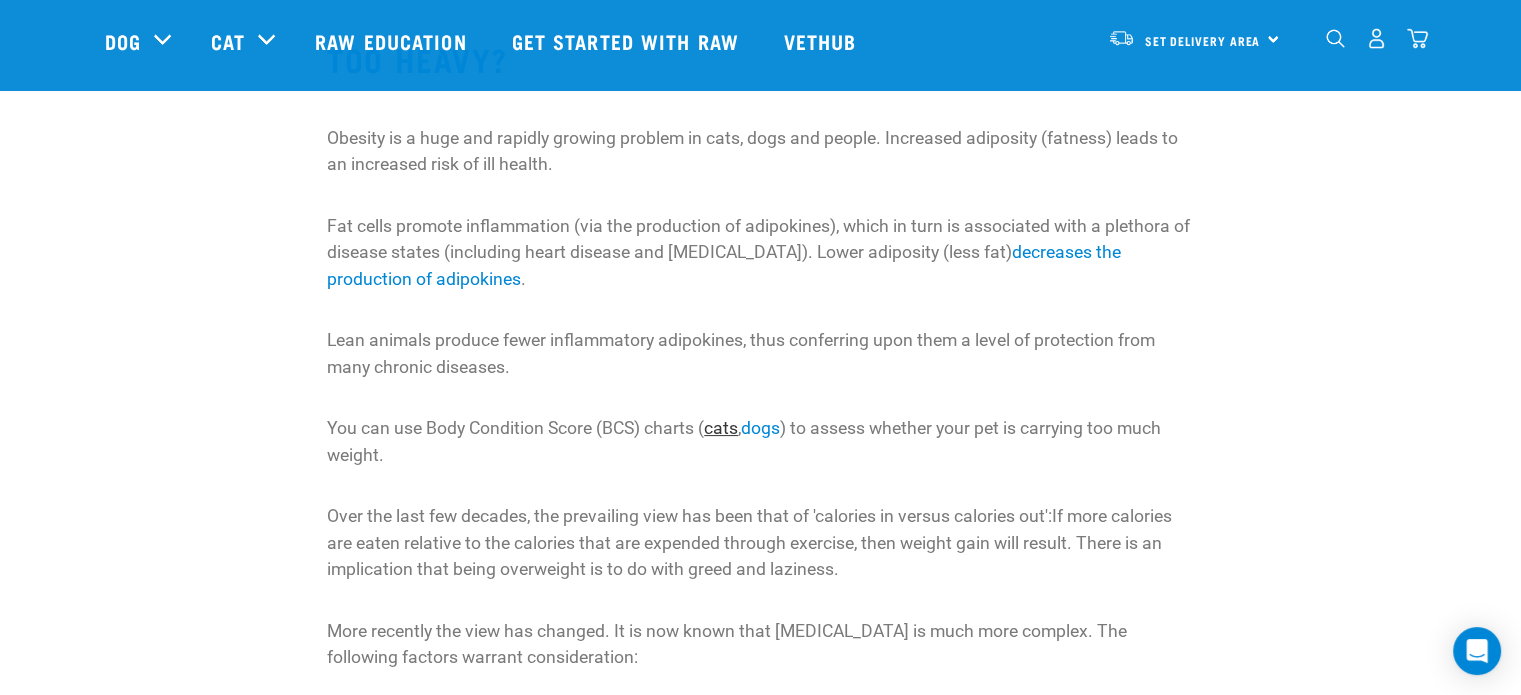 click on "cats" at bounding box center (721, 428) 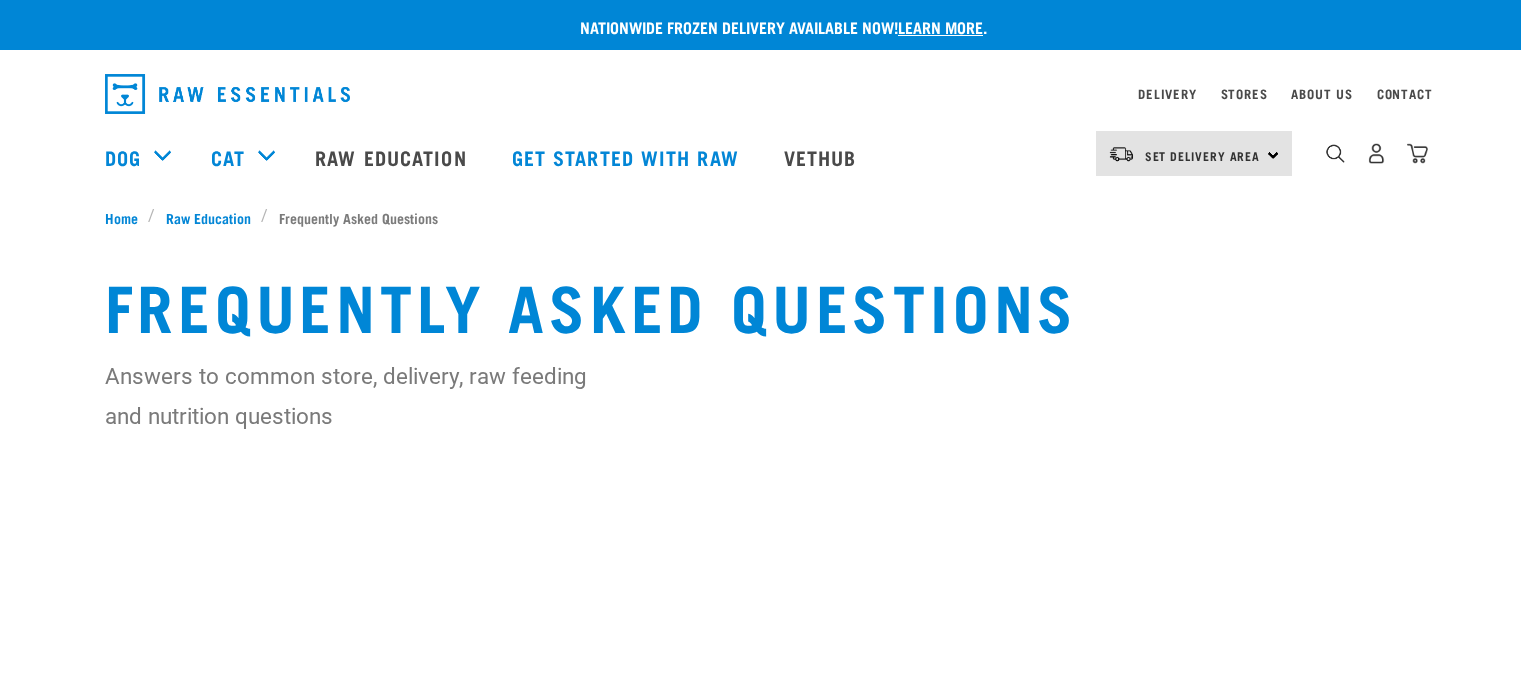 scroll, scrollTop: 0, scrollLeft: 0, axis: both 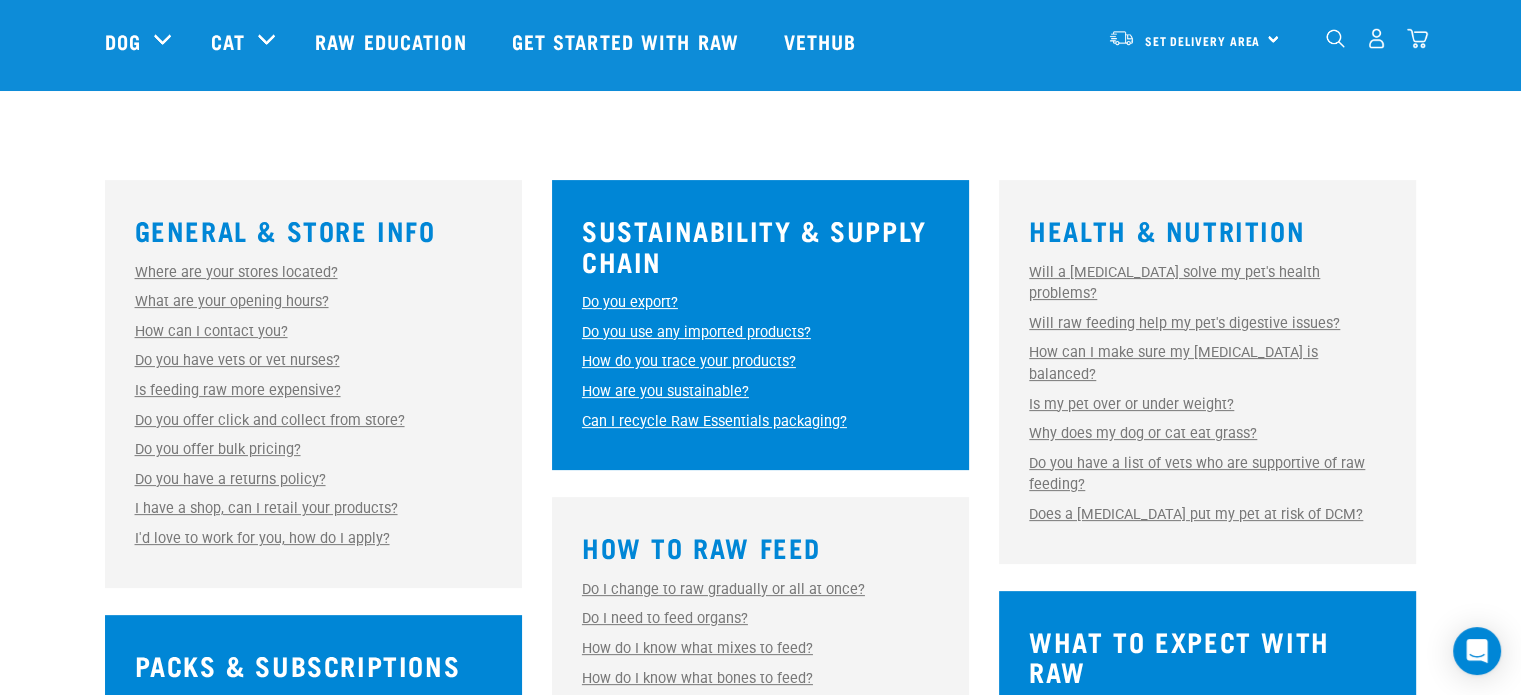 click on "Does a [MEDICAL_DATA] put my pet at risk of DCM?" at bounding box center (1196, 514) 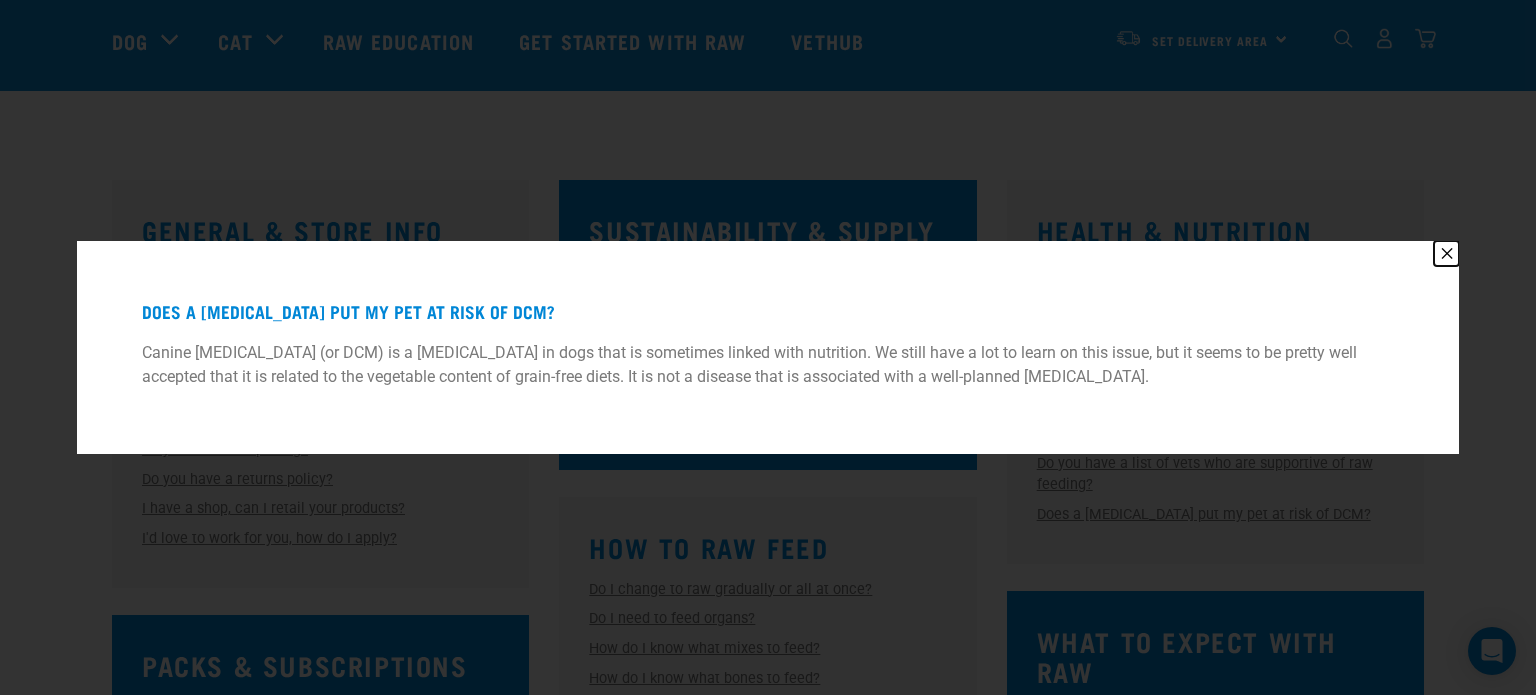 click on "✕" at bounding box center (1446, 253) 